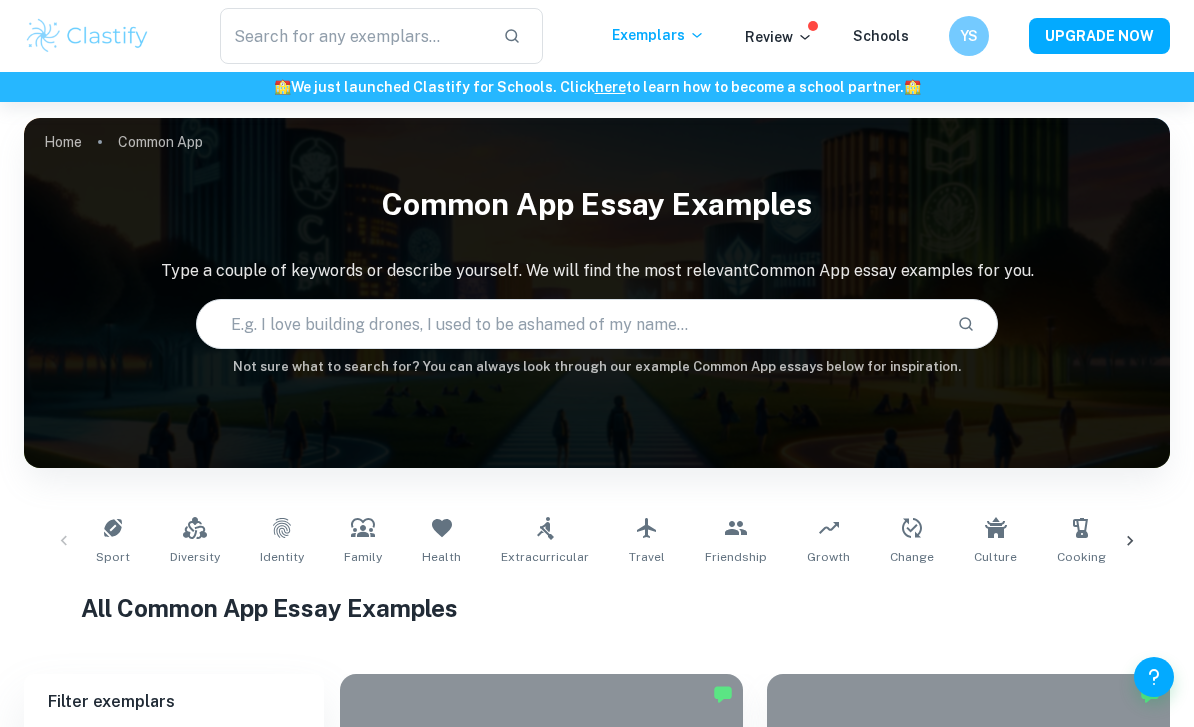 scroll, scrollTop: 180, scrollLeft: 0, axis: vertical 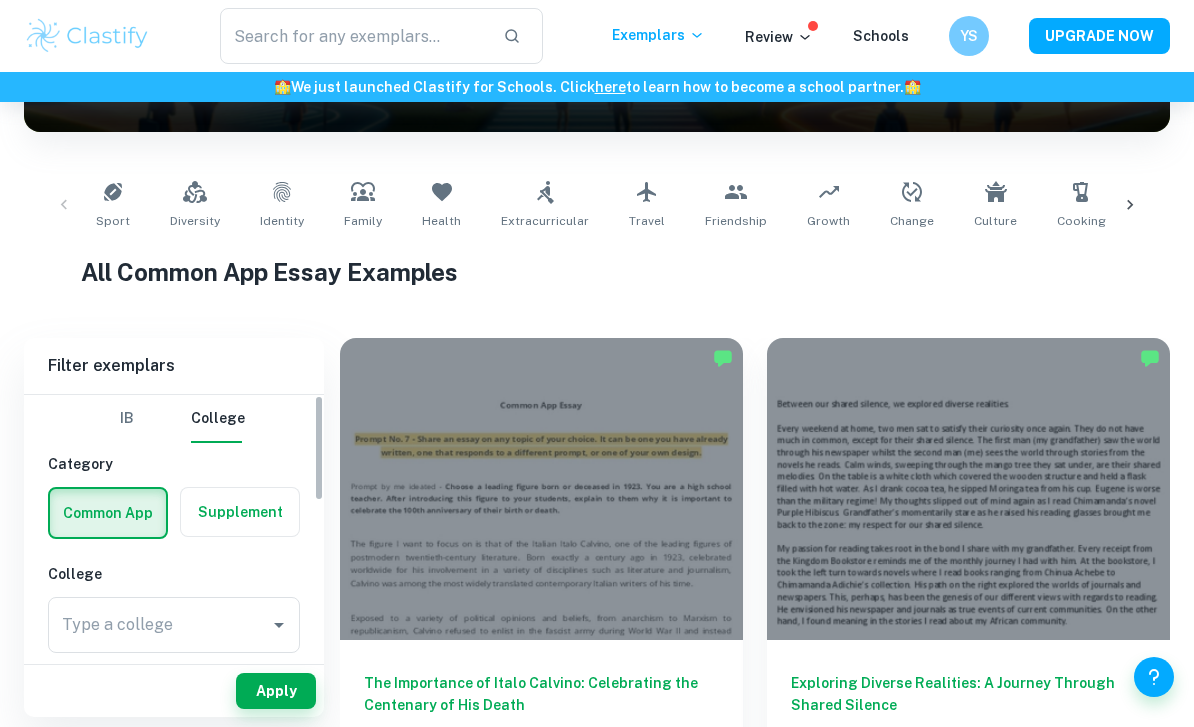 click at bounding box center [240, 512] 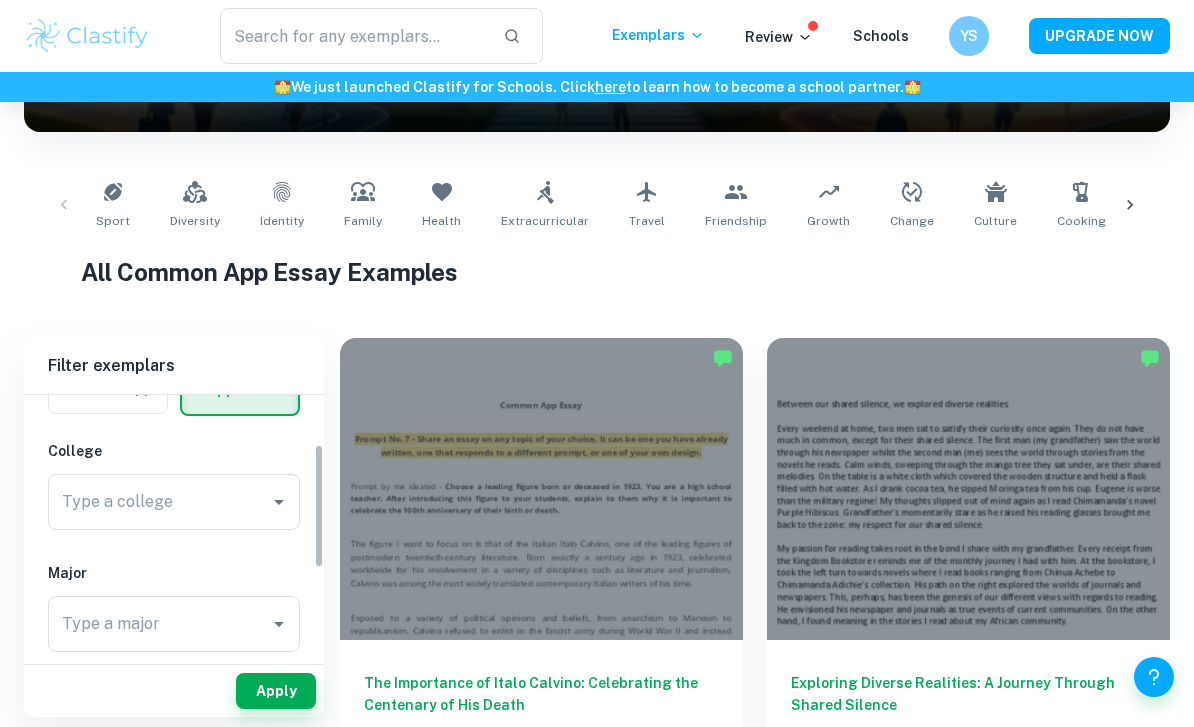 scroll, scrollTop: 125, scrollLeft: 0, axis: vertical 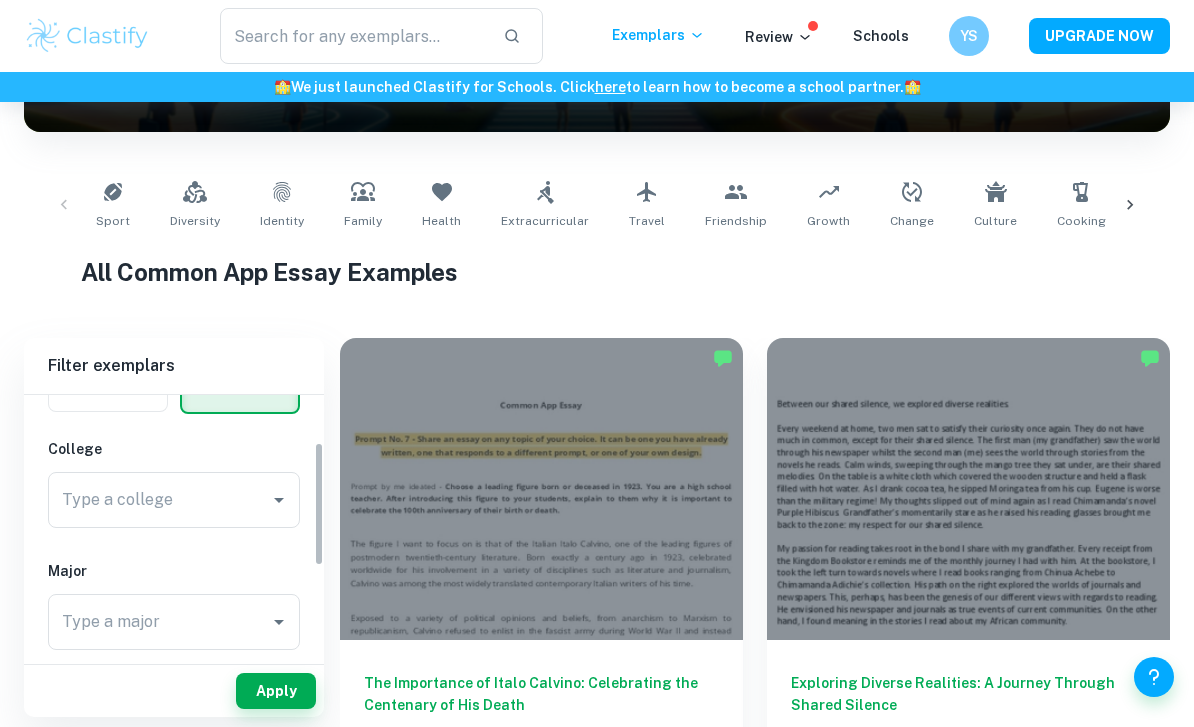 click on "Type a college Type a college" at bounding box center [174, 500] 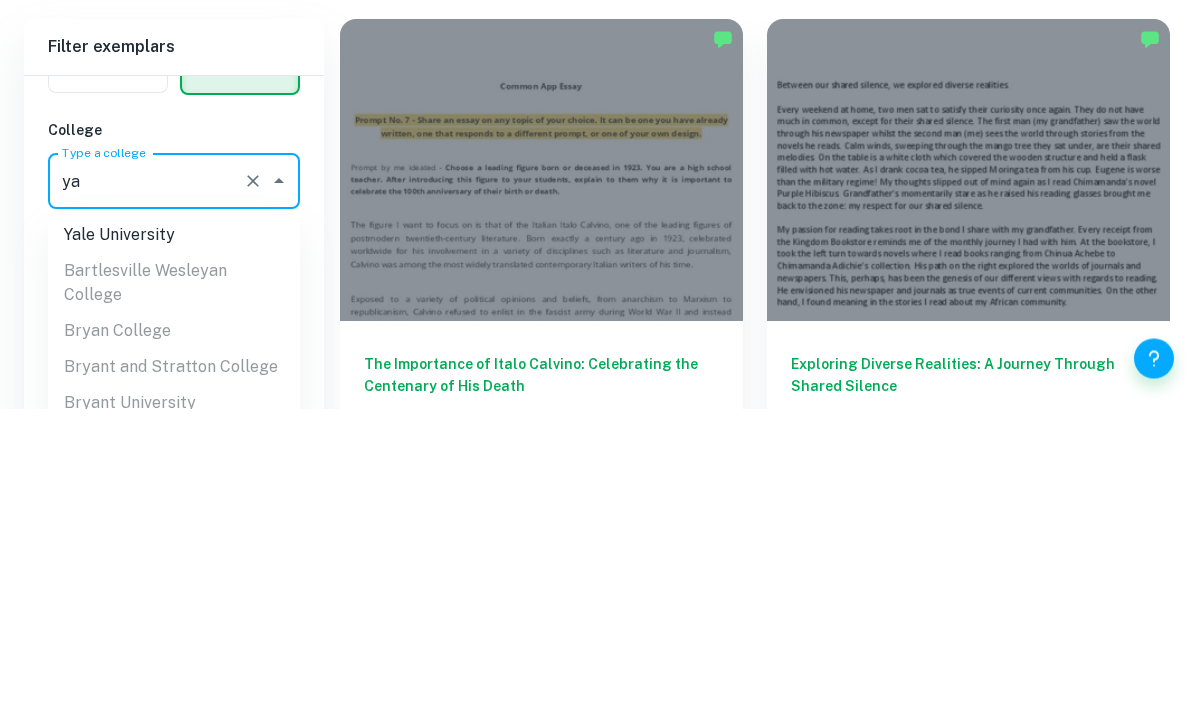 click on "Yale University" at bounding box center [174, 554] 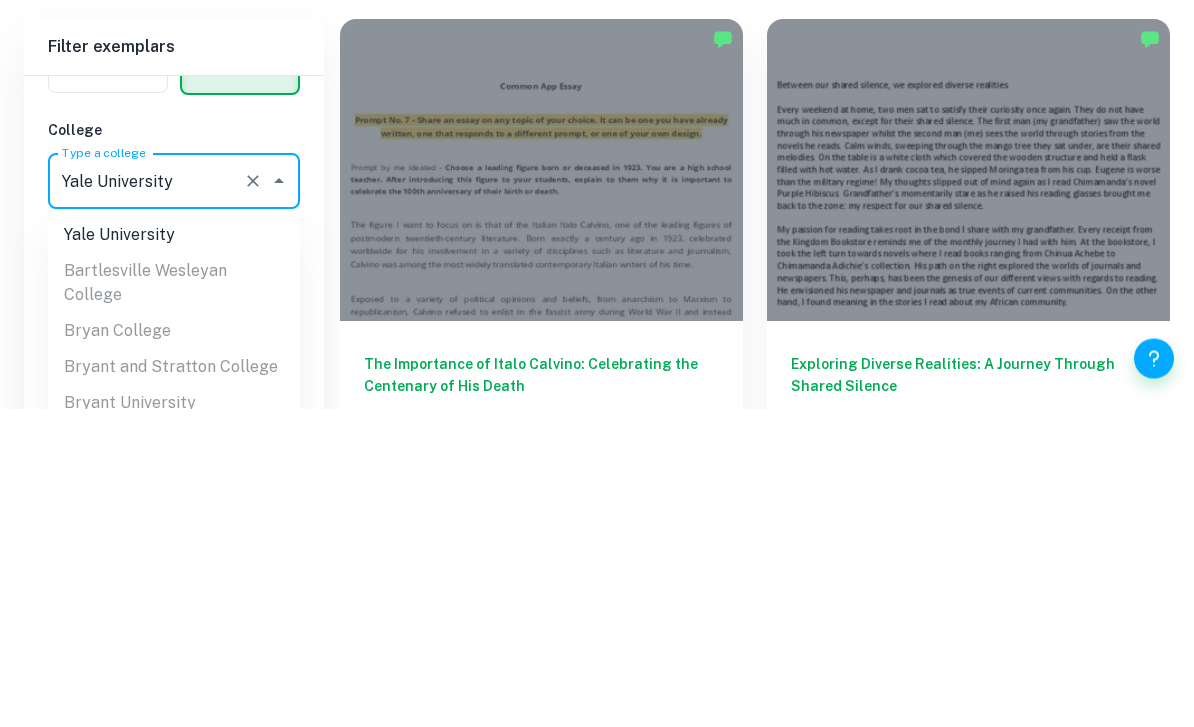 scroll, scrollTop: 655, scrollLeft: 0, axis: vertical 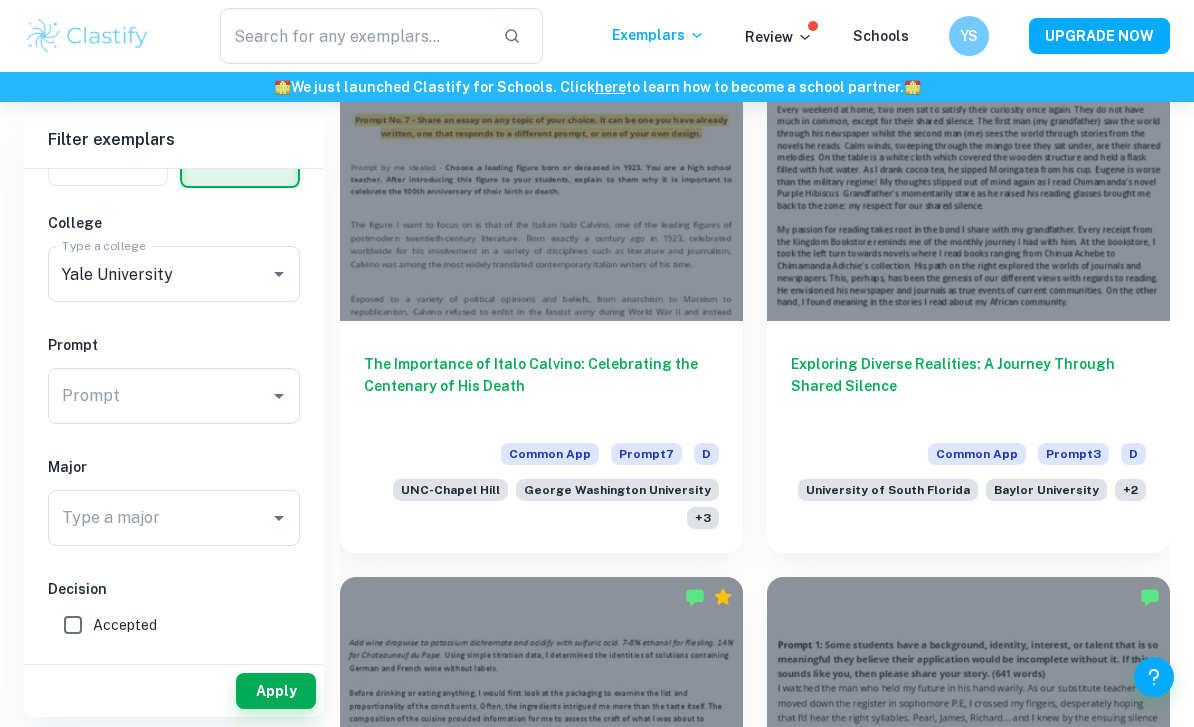 click on "Prompt" at bounding box center (159, 396) 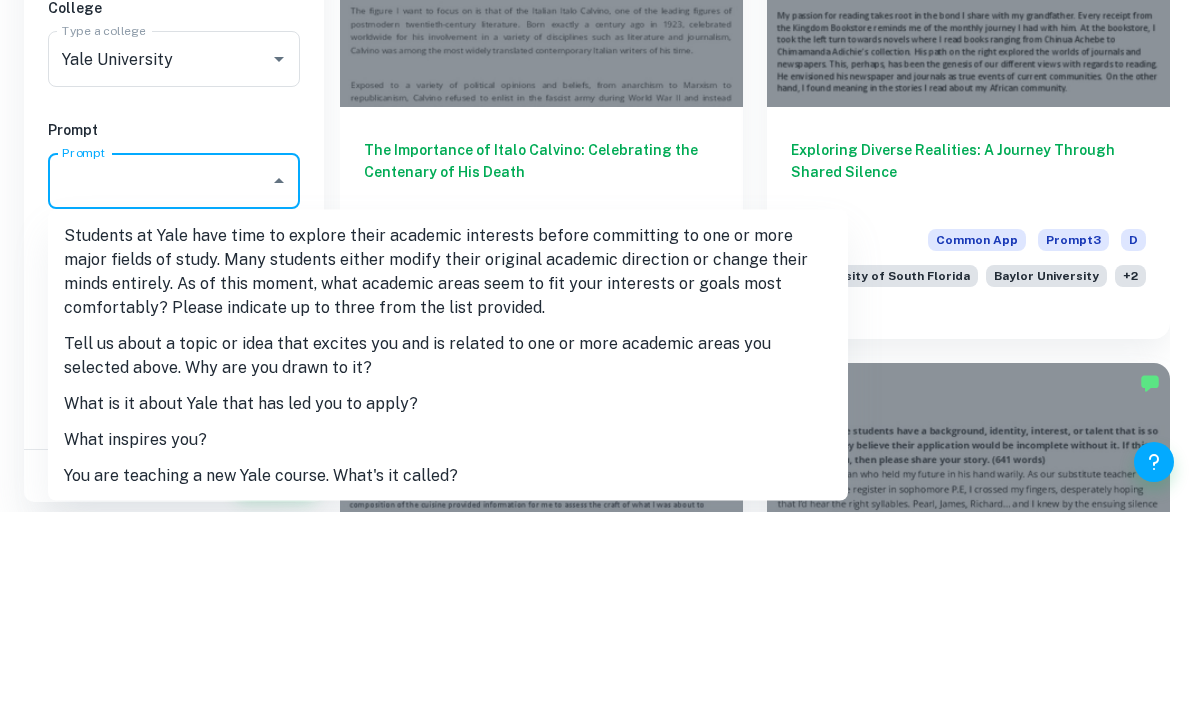 scroll, scrollTop: 870, scrollLeft: 0, axis: vertical 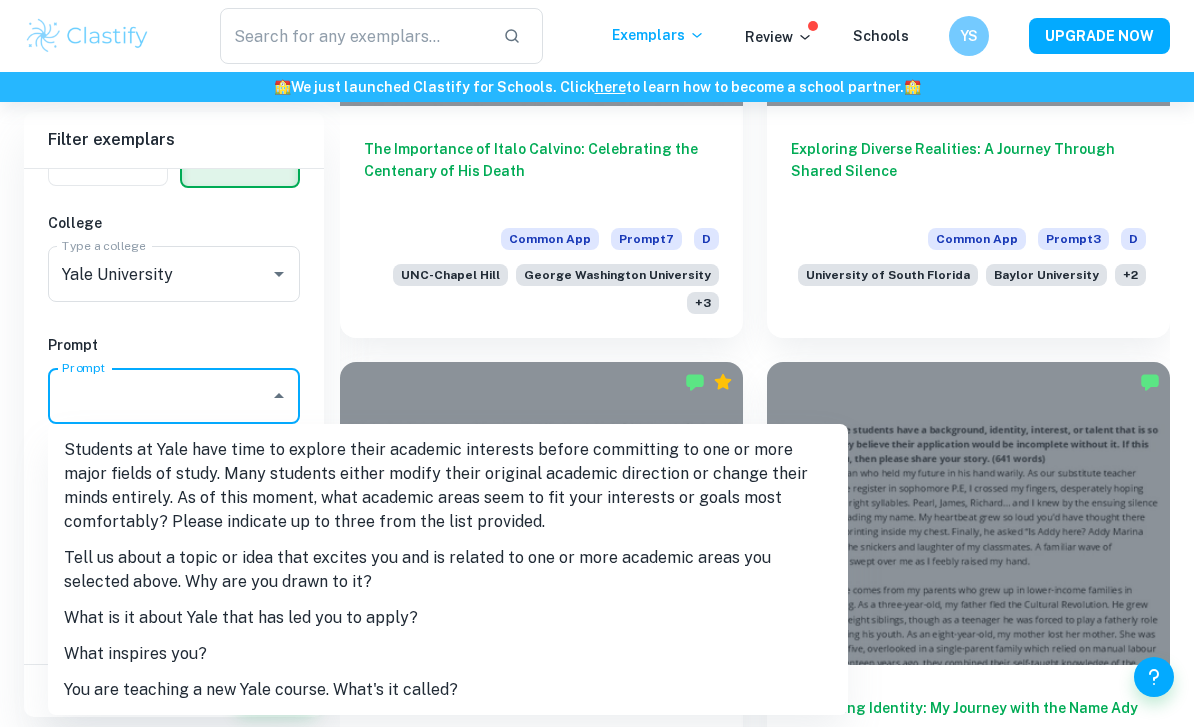 click on "Prompt" at bounding box center [174, 345] 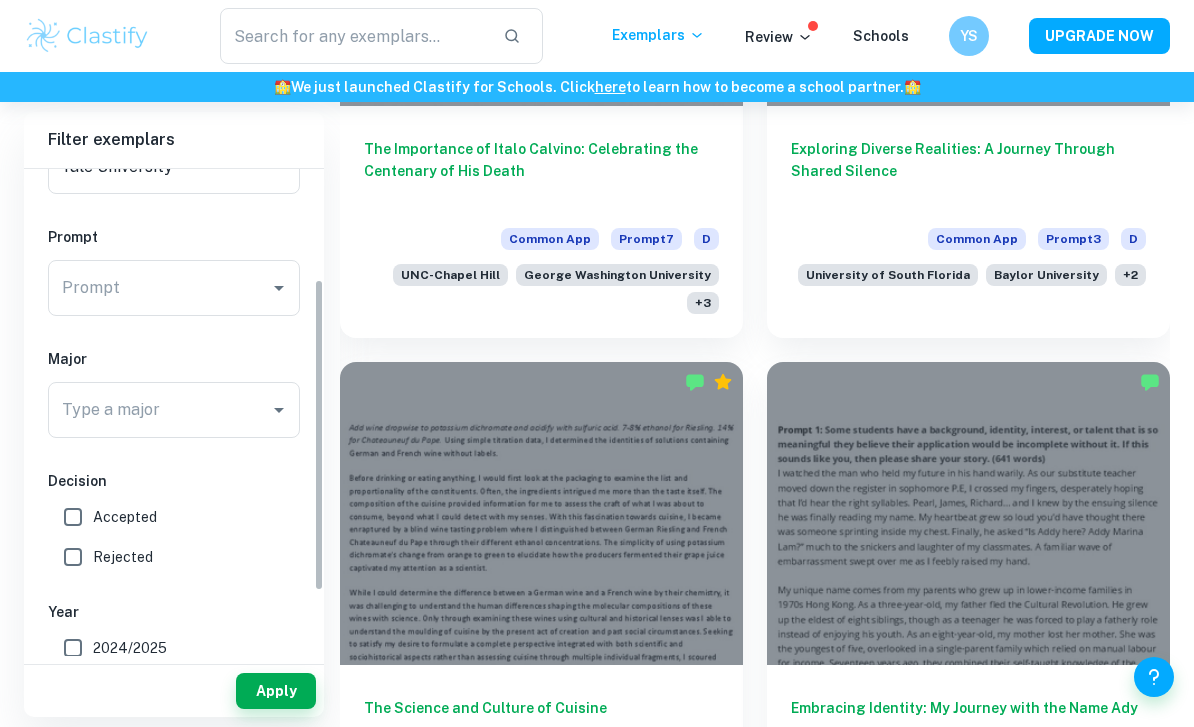 scroll, scrollTop: 235, scrollLeft: 0, axis: vertical 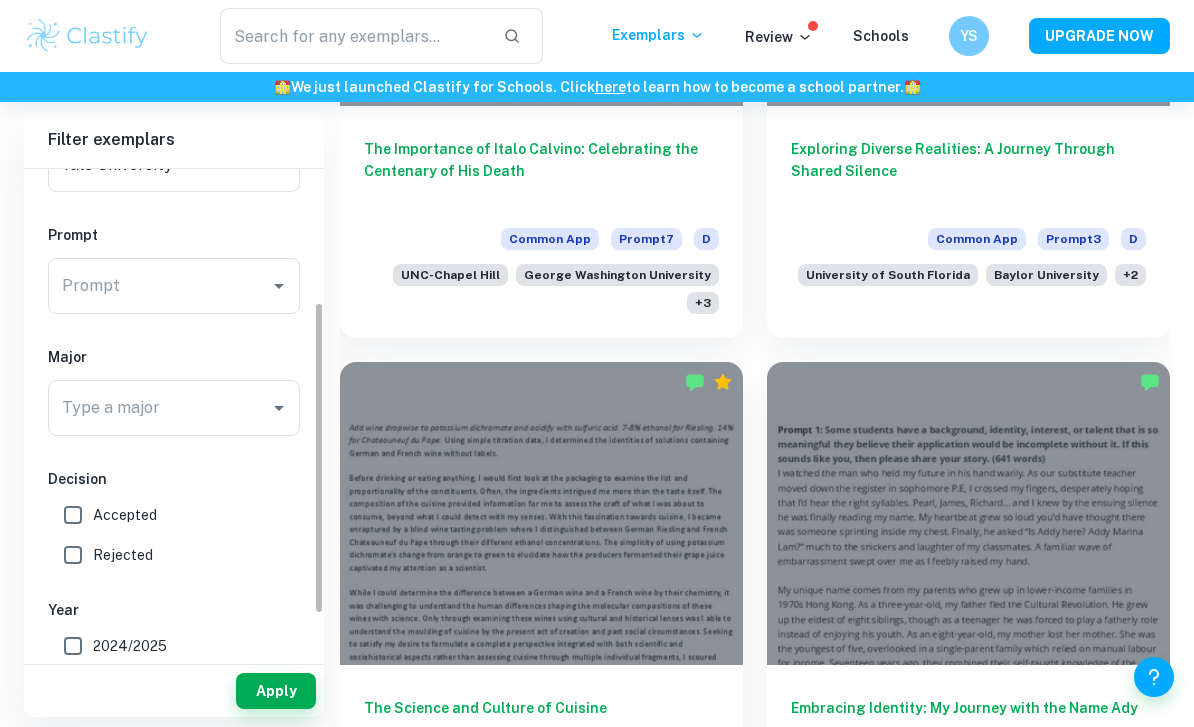 click on "Accepted" at bounding box center (73, 515) 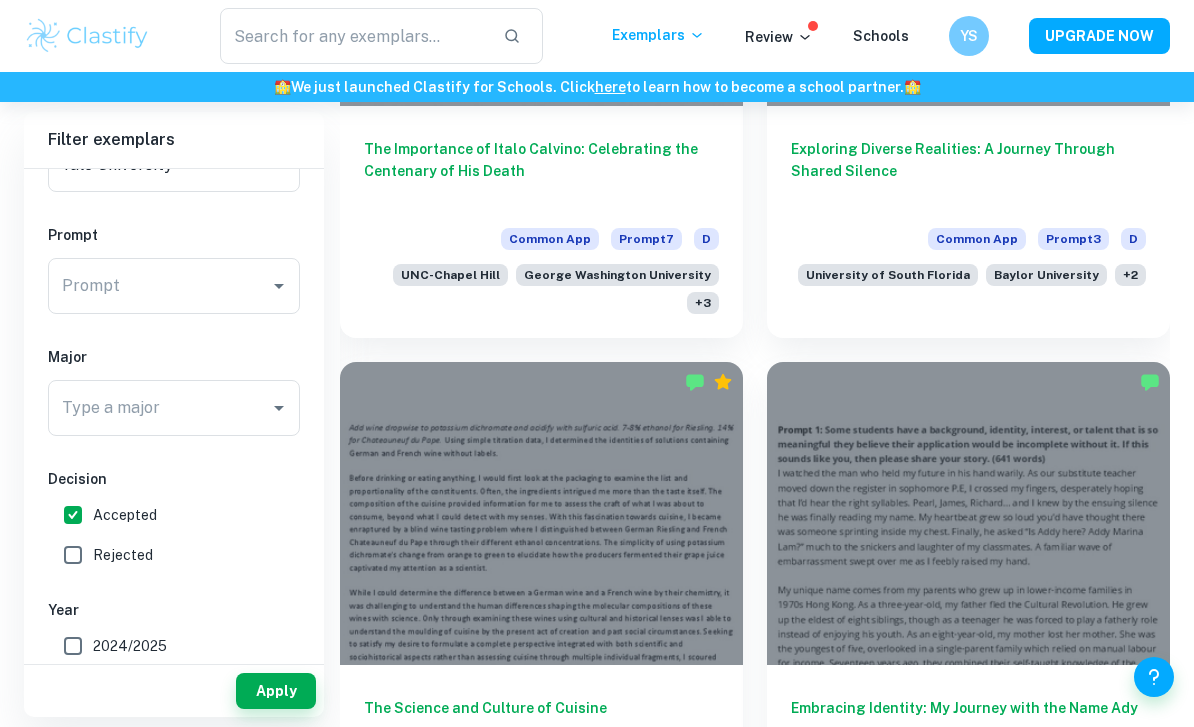 click on "Apply" at bounding box center (276, 691) 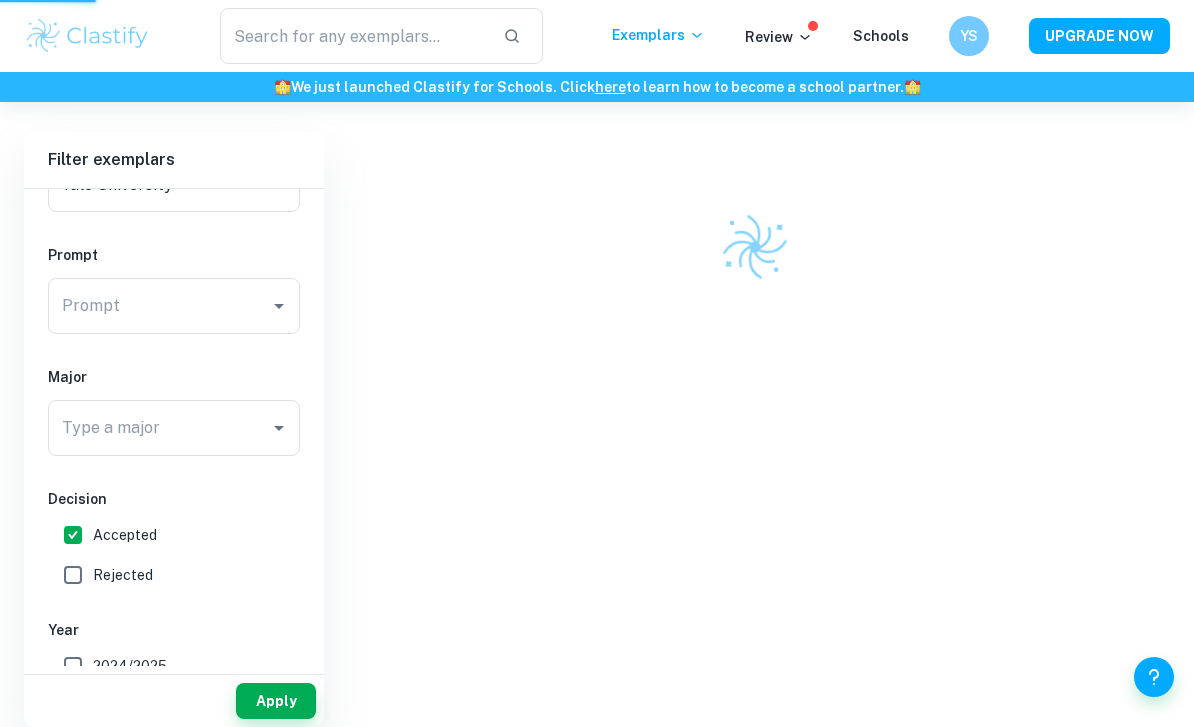 scroll, scrollTop: 502, scrollLeft: 0, axis: vertical 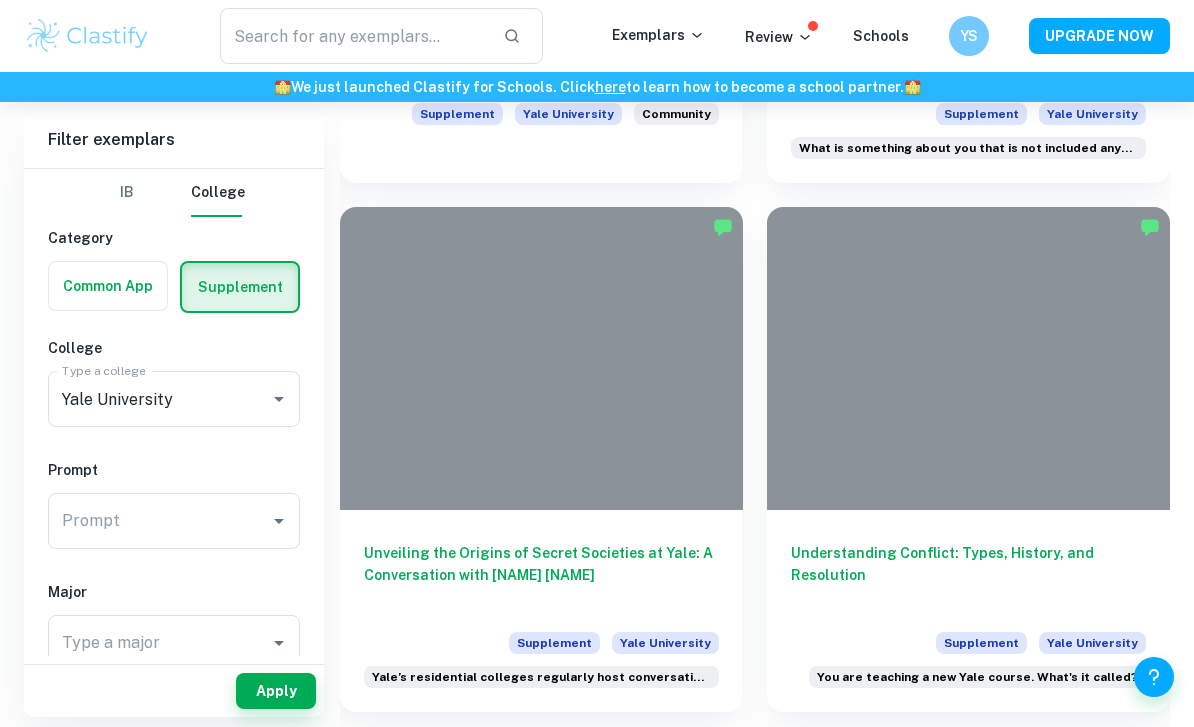 click on "Unveiling the Origins of Secret Societies at Yale: A Conversation with [NAME] [NAME]" at bounding box center [541, 575] 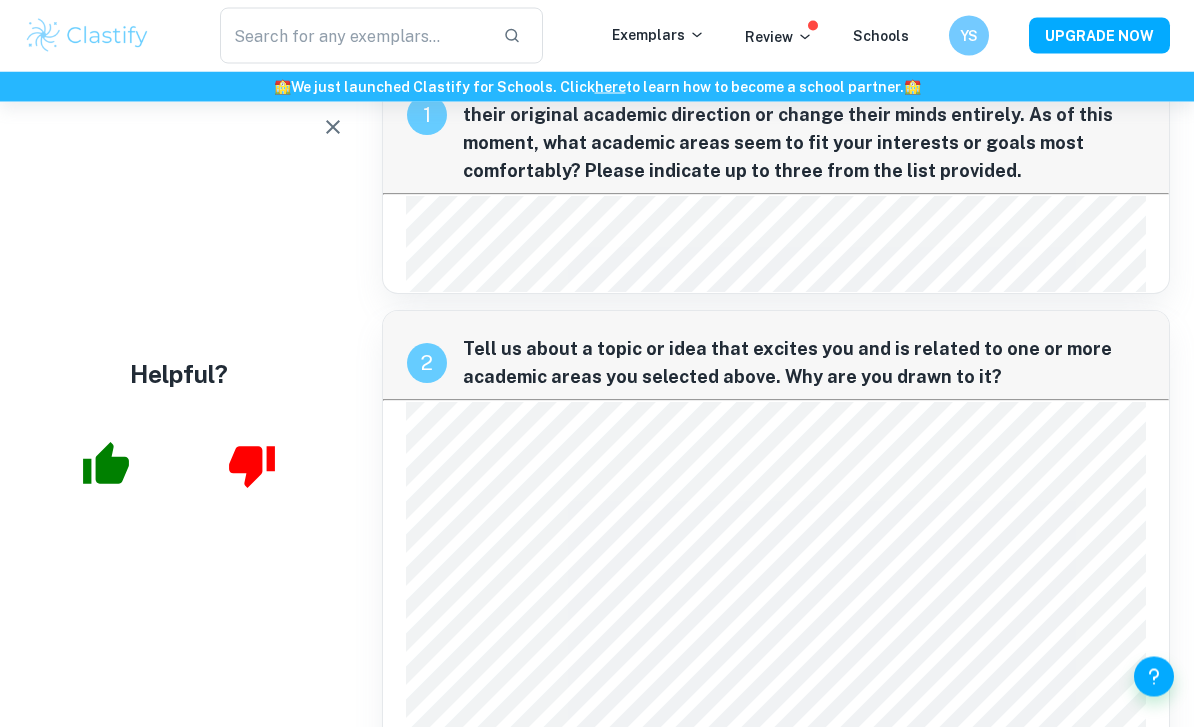 scroll, scrollTop: 96, scrollLeft: 0, axis: vertical 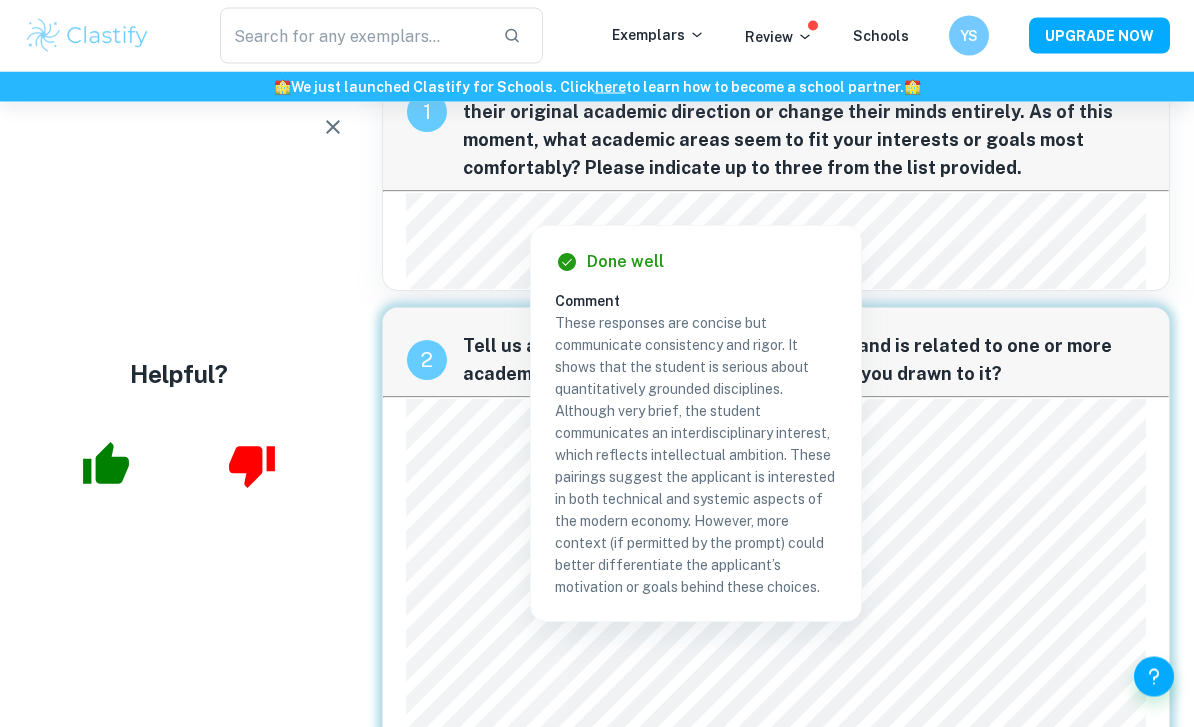 click at bounding box center (530, 213) 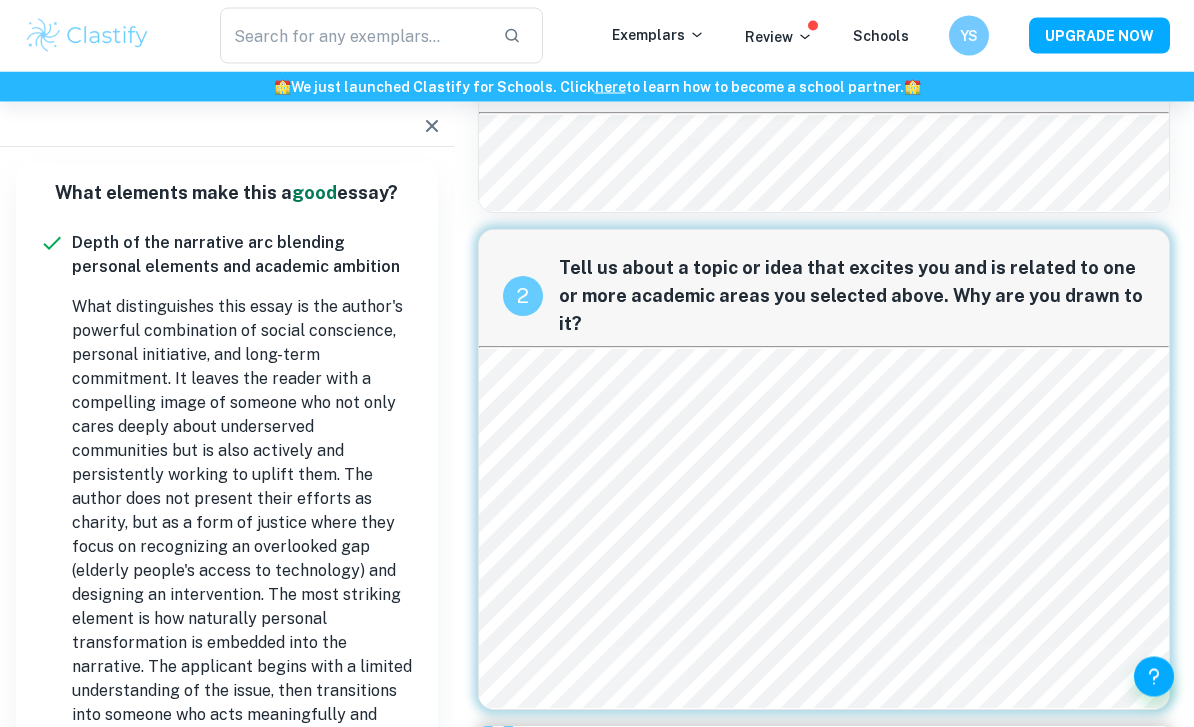 scroll, scrollTop: 225, scrollLeft: 0, axis: vertical 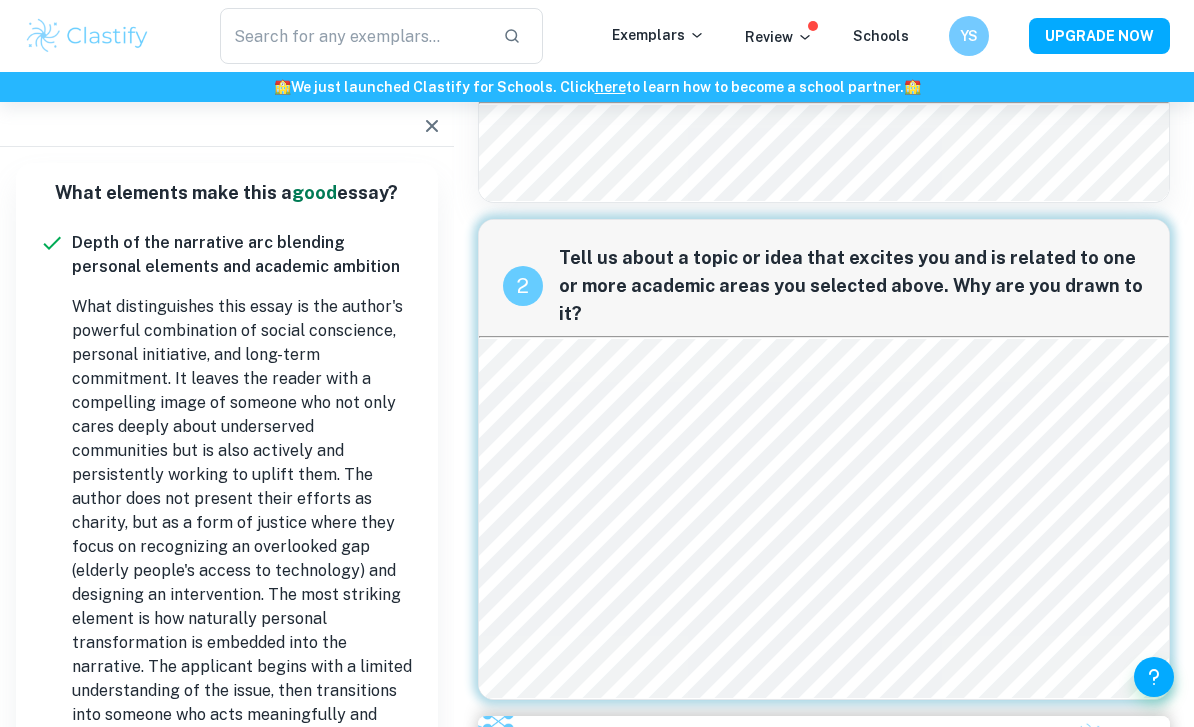 click 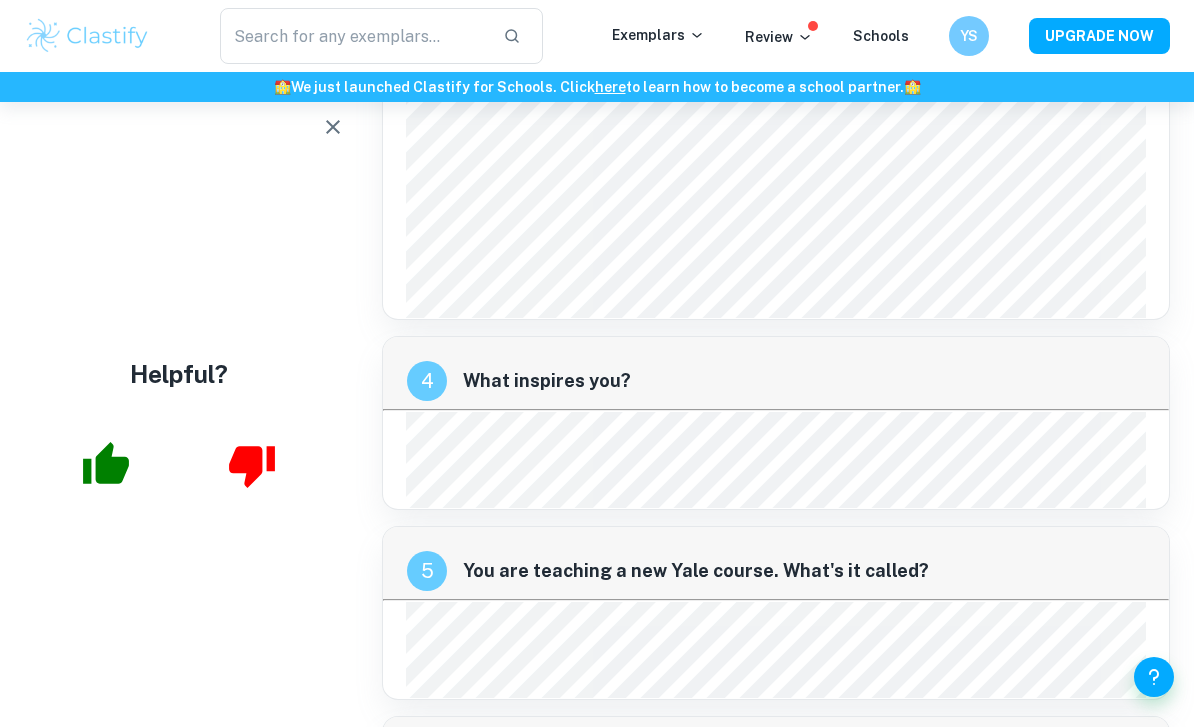 scroll, scrollTop: 1662, scrollLeft: 0, axis: vertical 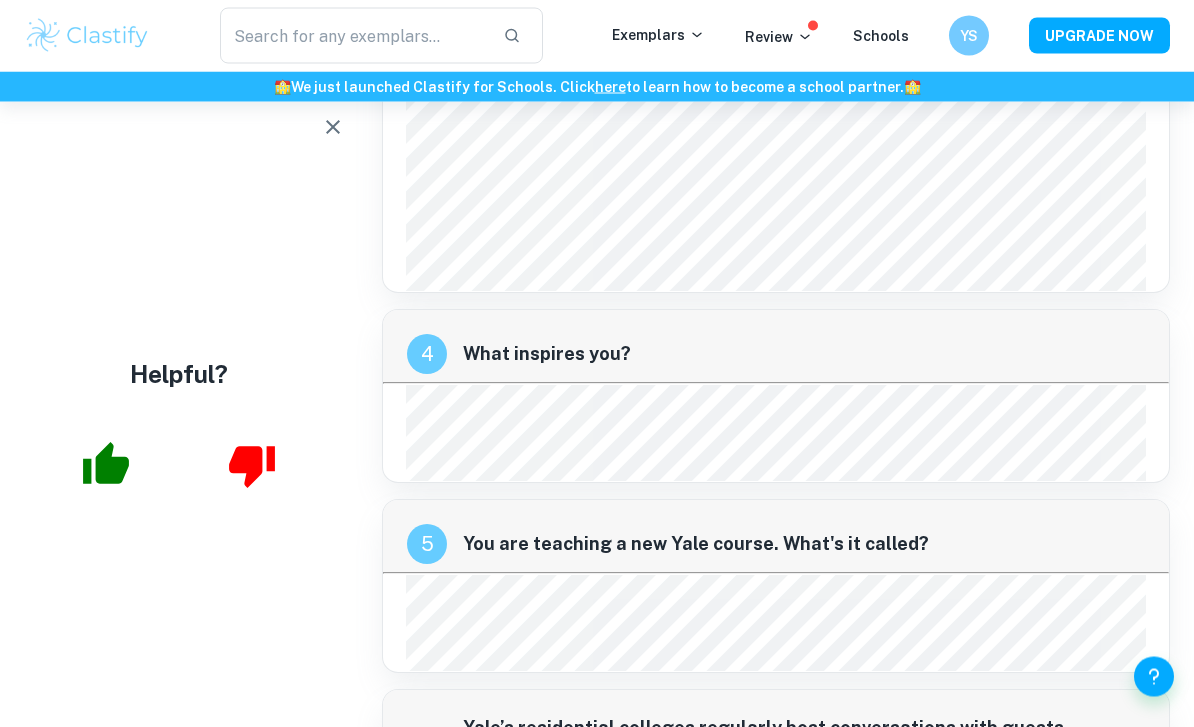 click on "Helpful?" at bounding box center (179, 414) 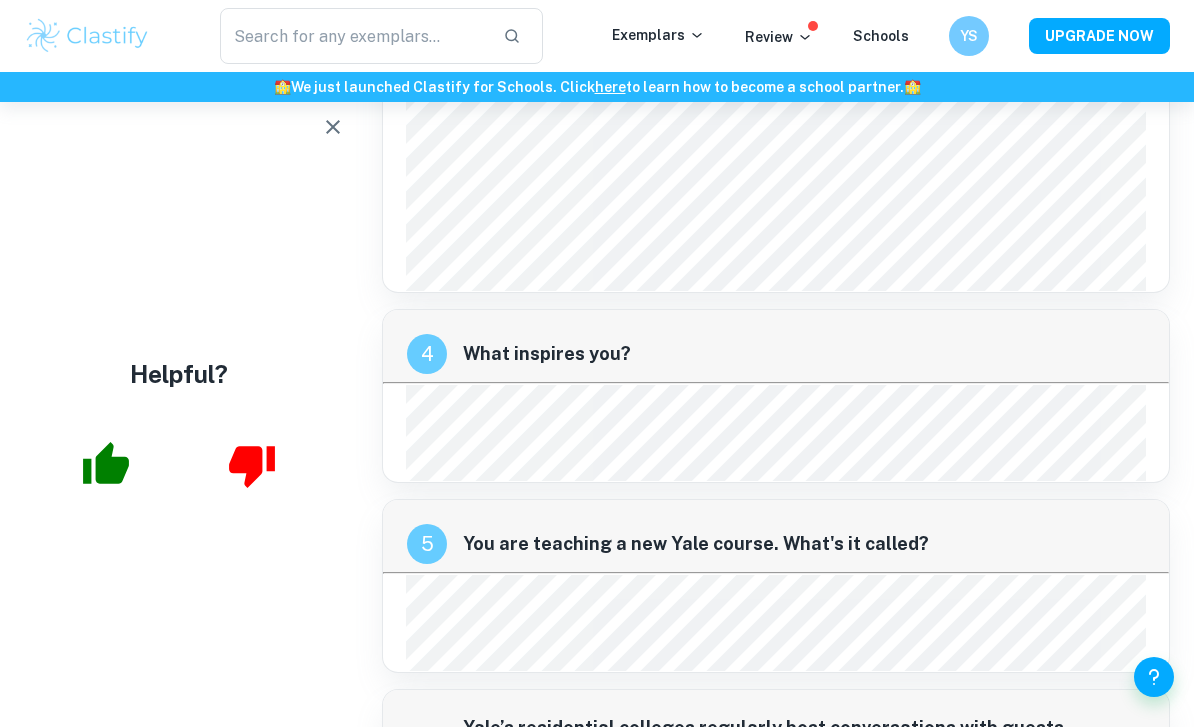 click 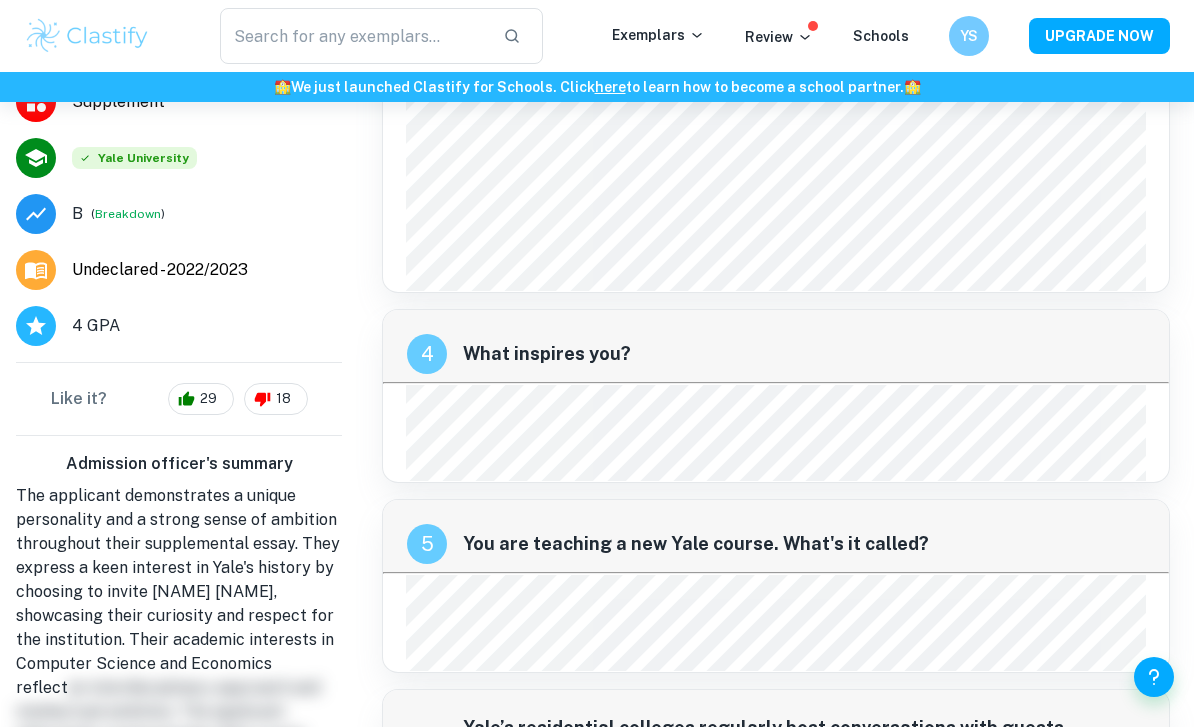 scroll, scrollTop: 537, scrollLeft: 0, axis: vertical 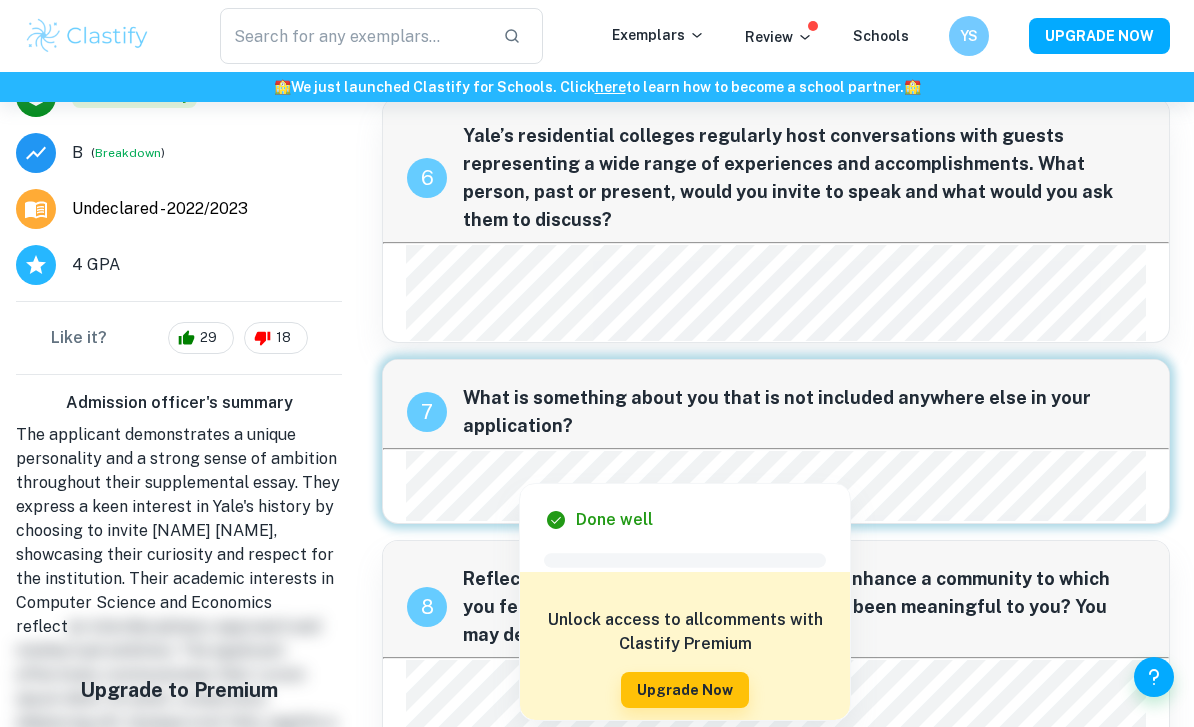 click on "What is something about you that is not included anywhere else in your application?" at bounding box center (804, 412) 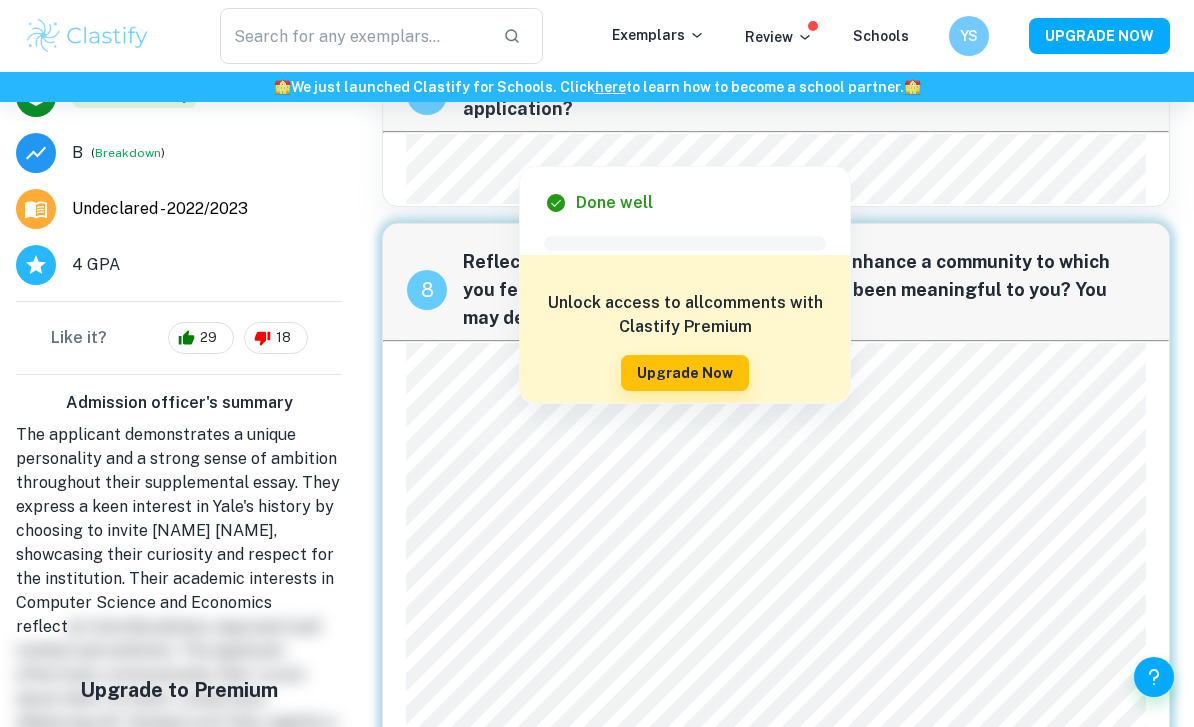 scroll, scrollTop: 2574, scrollLeft: 0, axis: vertical 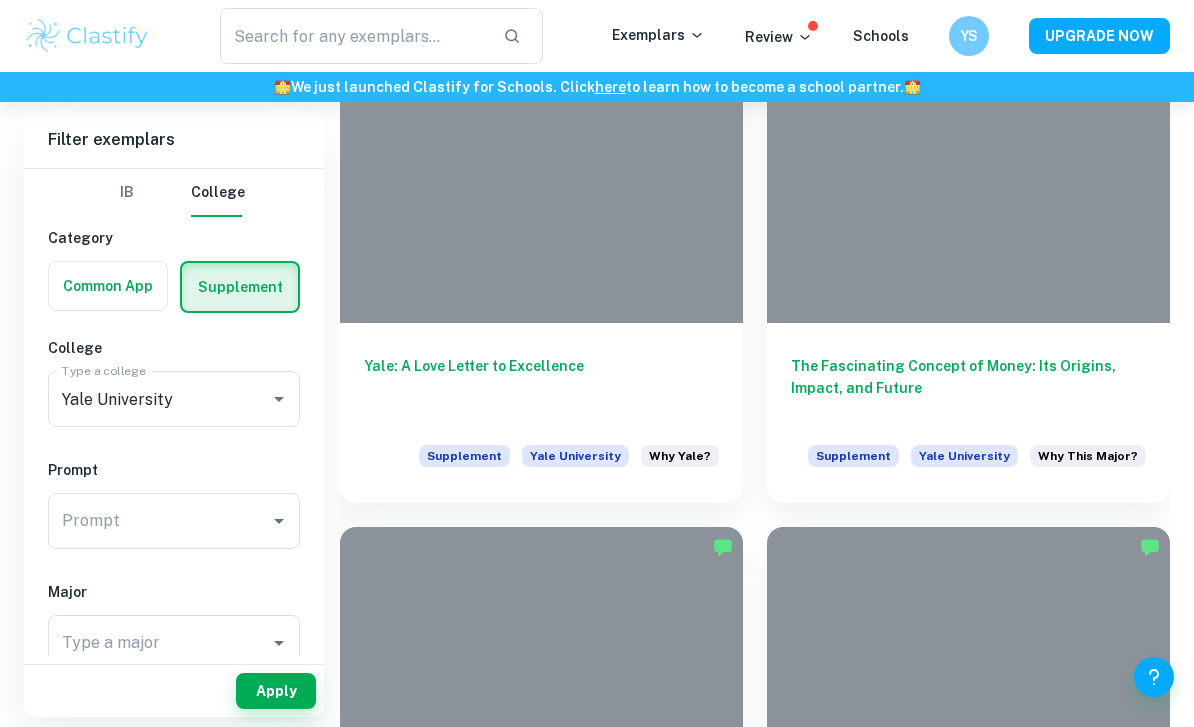 click on "Yale: A Love Letter to Excellence" at bounding box center [541, 388] 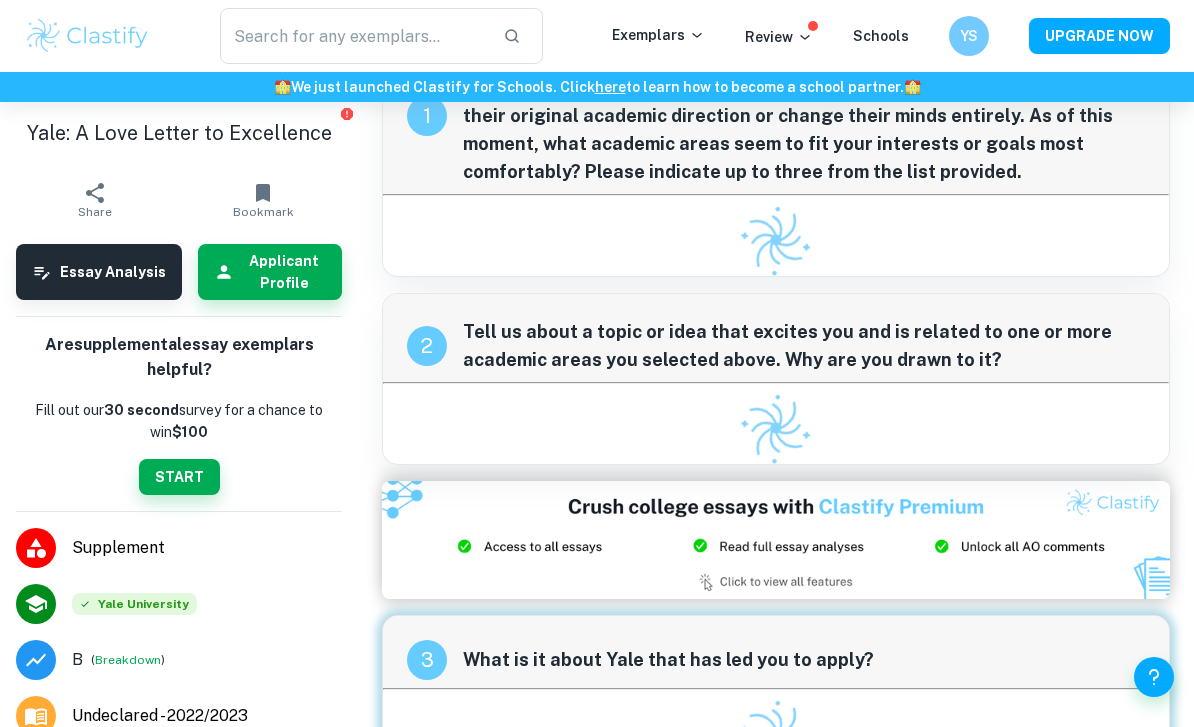 scroll, scrollTop: 0, scrollLeft: 0, axis: both 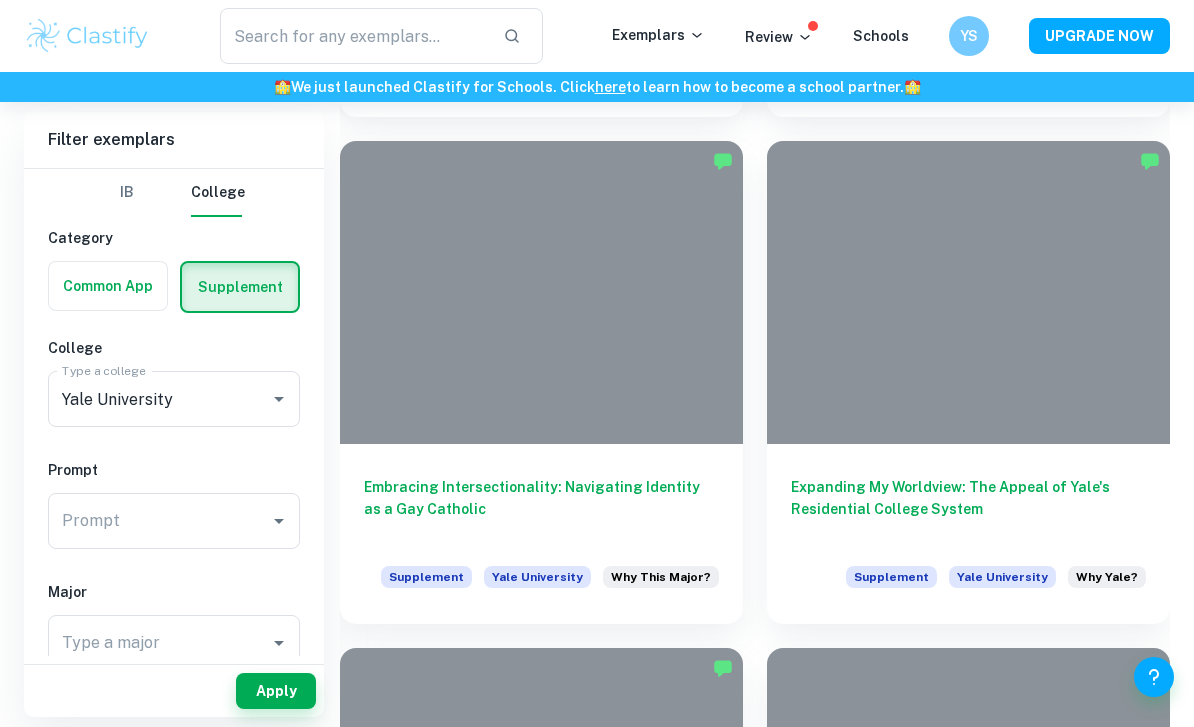 click on "Embracing Intersectionality: Navigating Identity as a Gay Catholic" at bounding box center [541, 509] 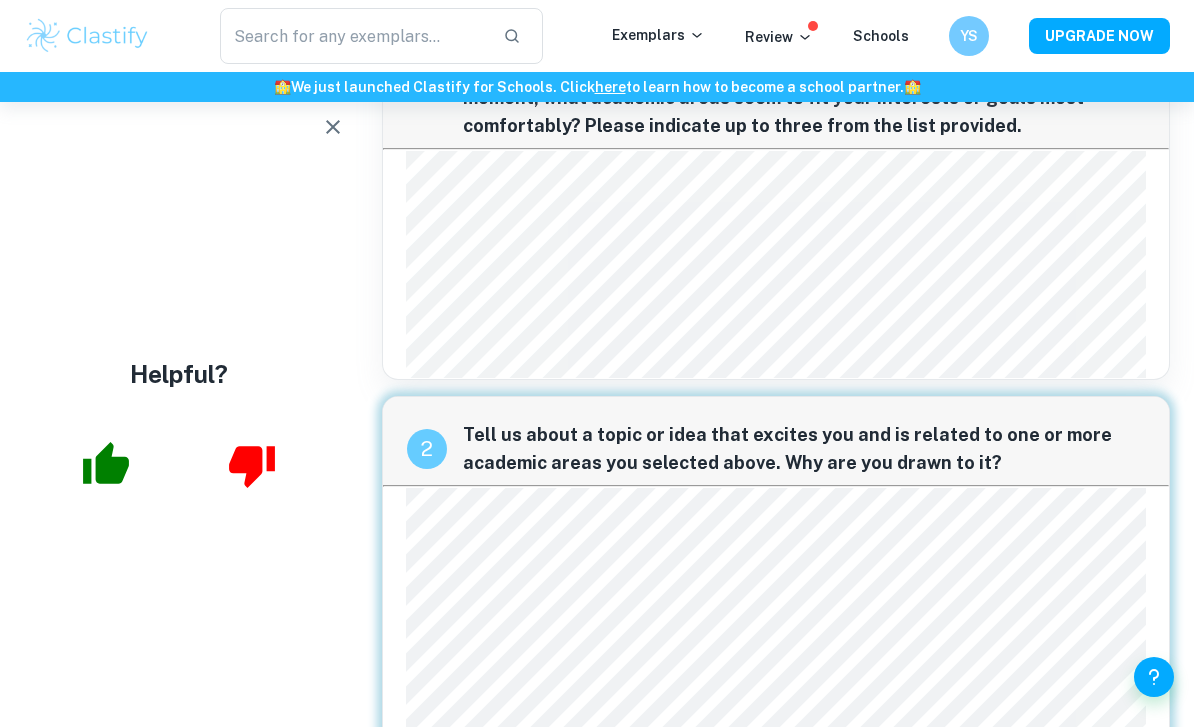 scroll, scrollTop: 187, scrollLeft: 0, axis: vertical 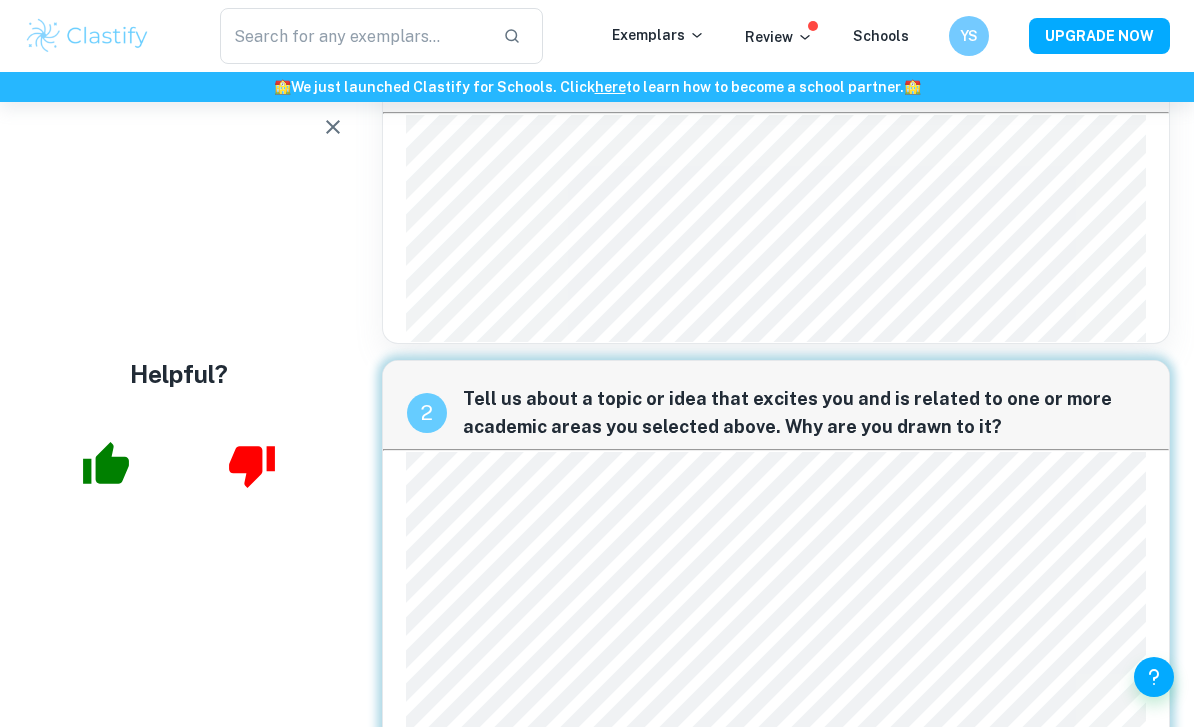 click on "​ Exemplars Review Schools YS UPGRADE NOW" at bounding box center (597, 36) 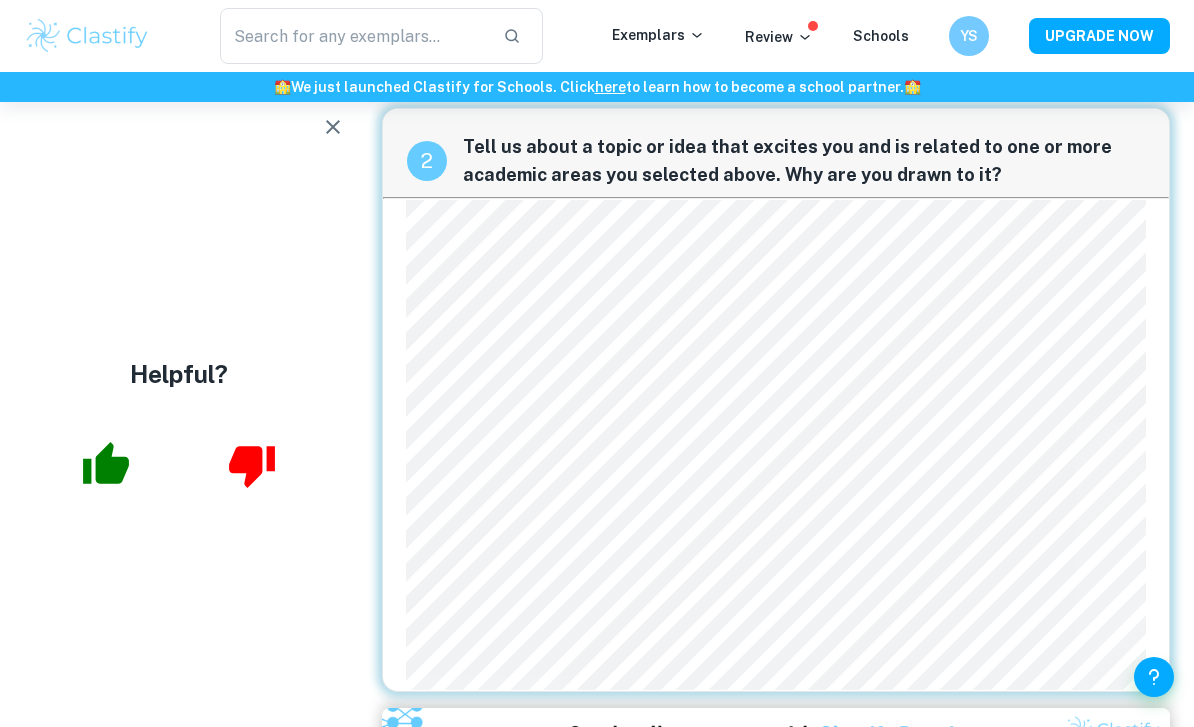 scroll, scrollTop: 440, scrollLeft: 0, axis: vertical 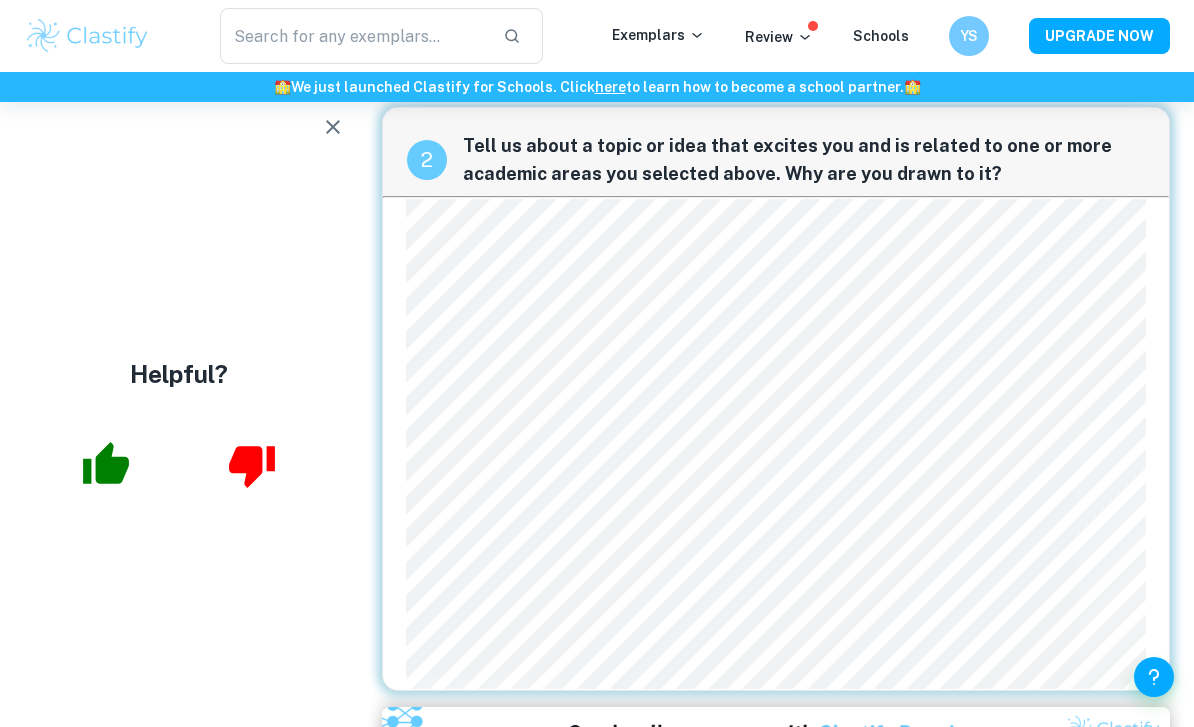 click 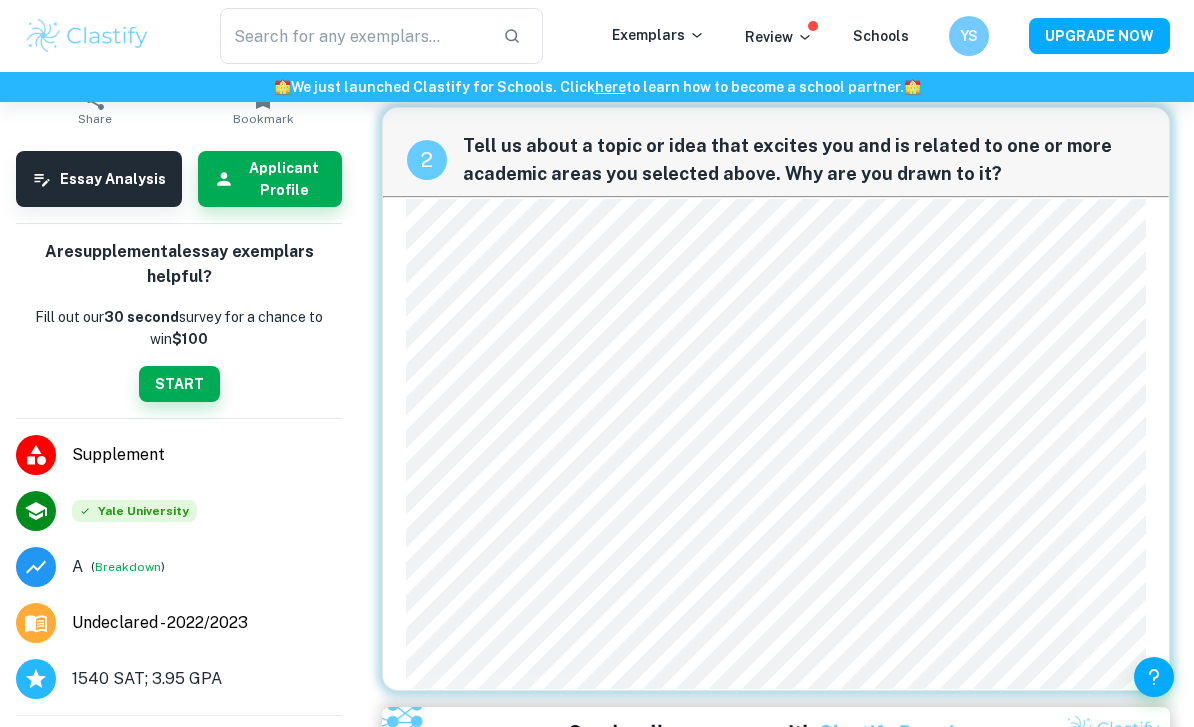 scroll, scrollTop: 152, scrollLeft: 0, axis: vertical 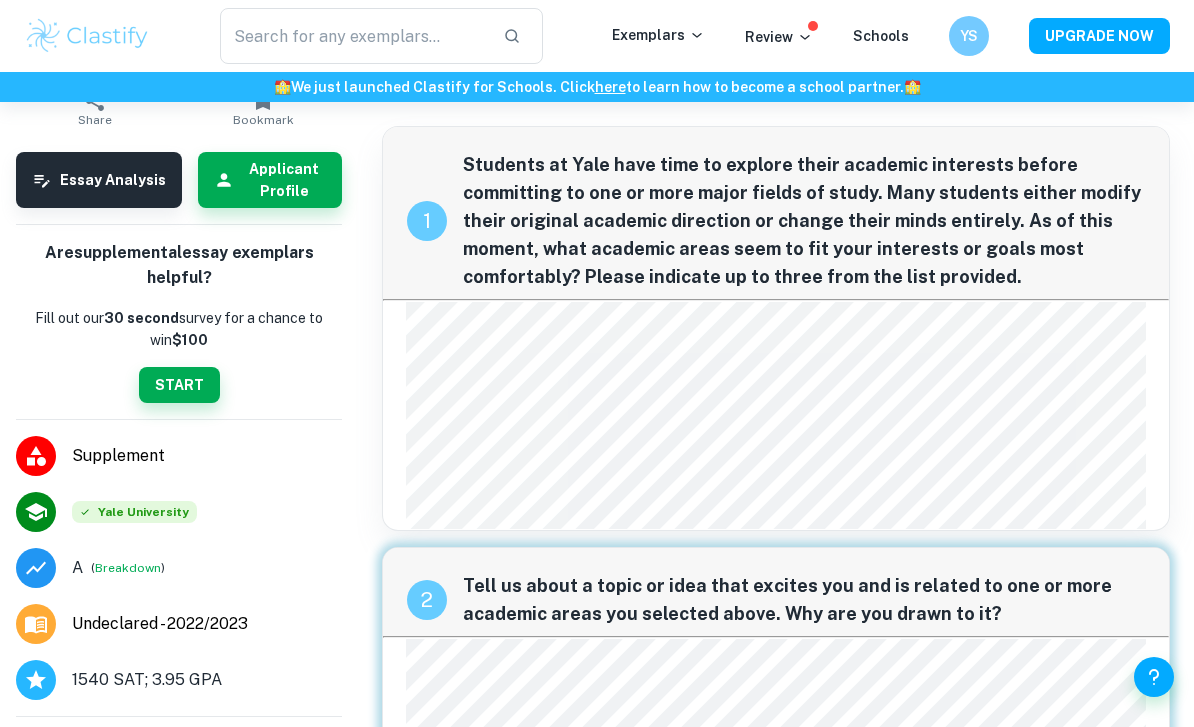 click on "Applicant Profile" at bounding box center [284, 180] 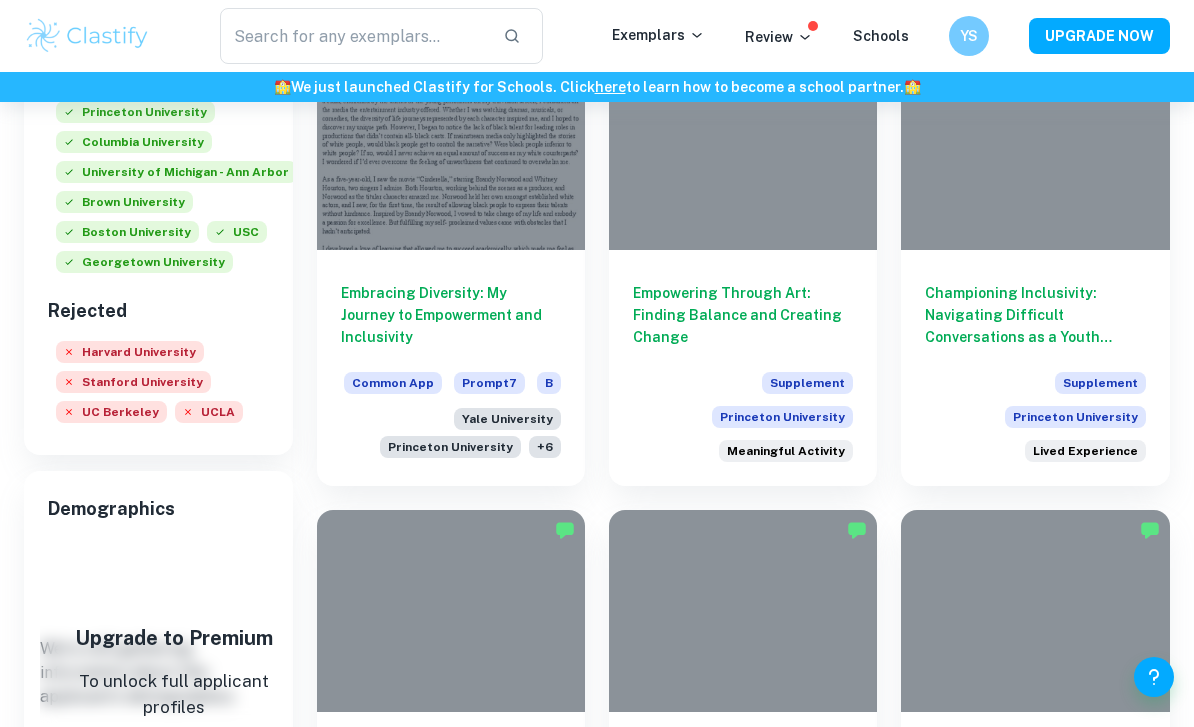 scroll, scrollTop: 420, scrollLeft: 0, axis: vertical 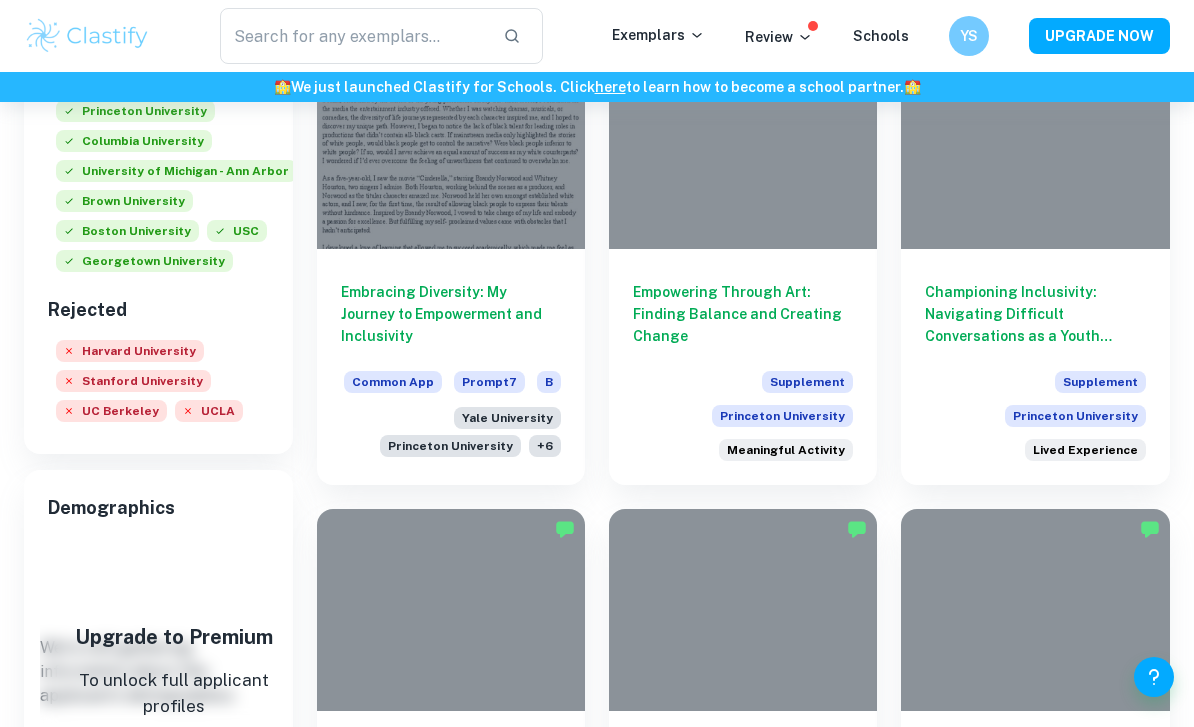 click on "Empowering Through Art: Finding Balance and Creating Change" at bounding box center (743, 314) 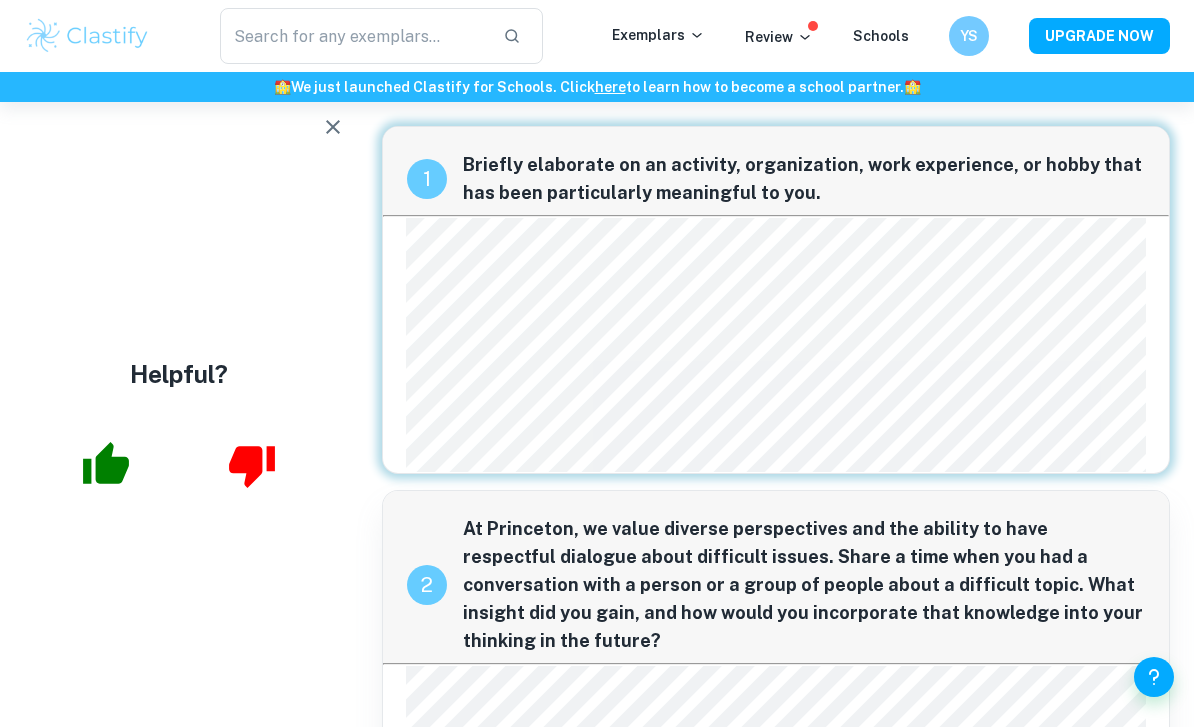 click 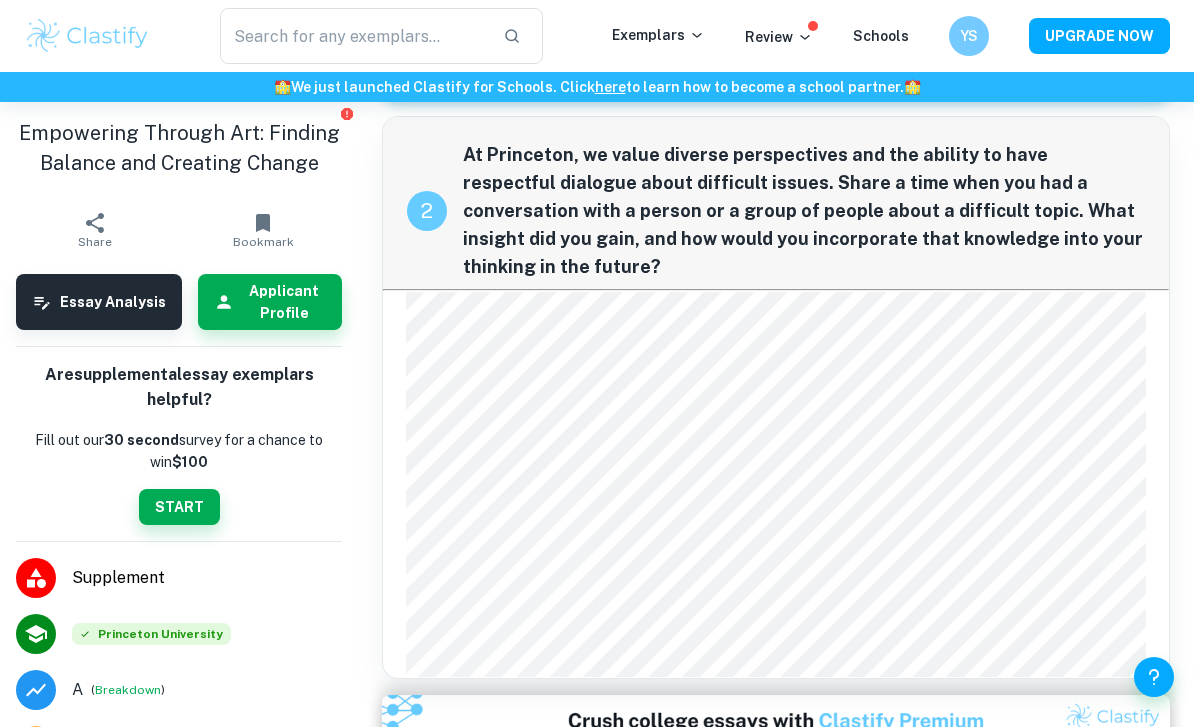 scroll, scrollTop: 0, scrollLeft: 0, axis: both 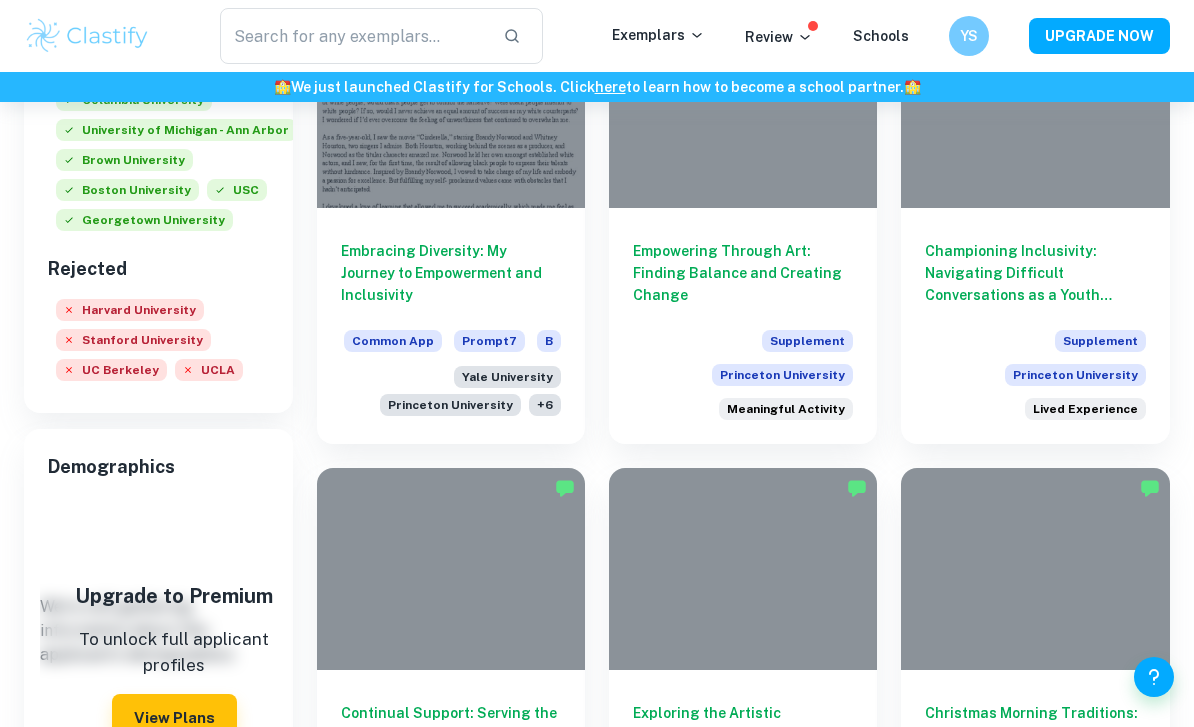 click on "Princeton University" at bounding box center (450, 405) 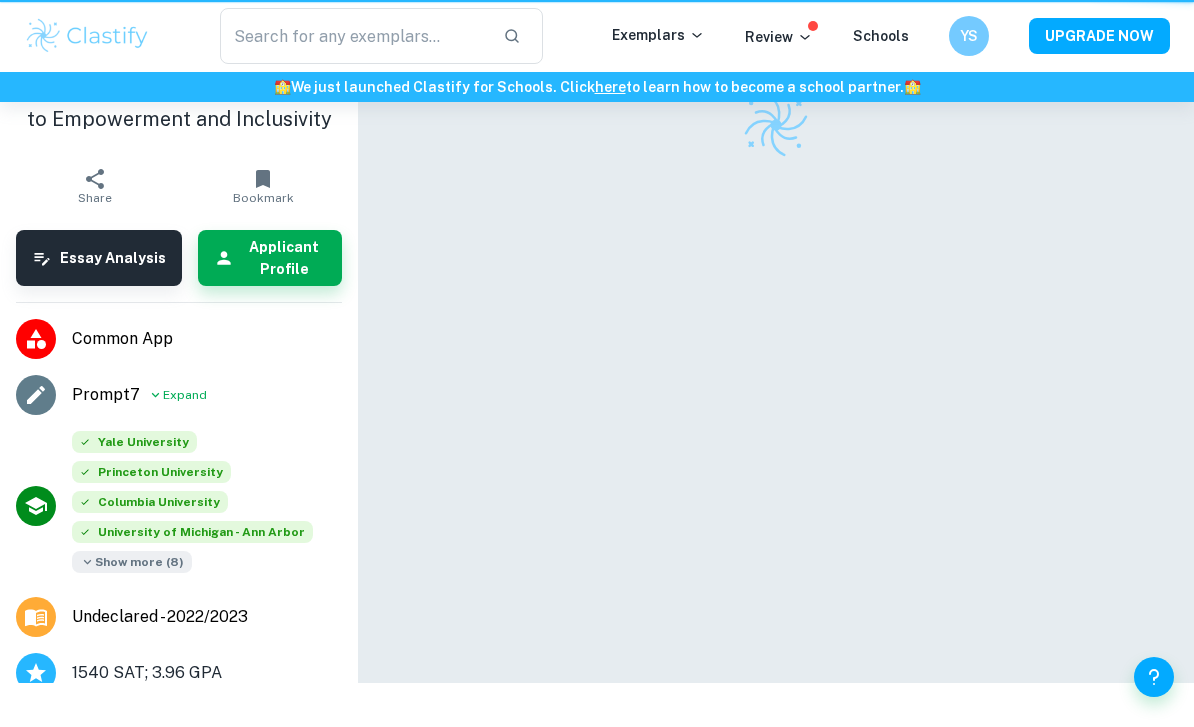scroll, scrollTop: 0, scrollLeft: 0, axis: both 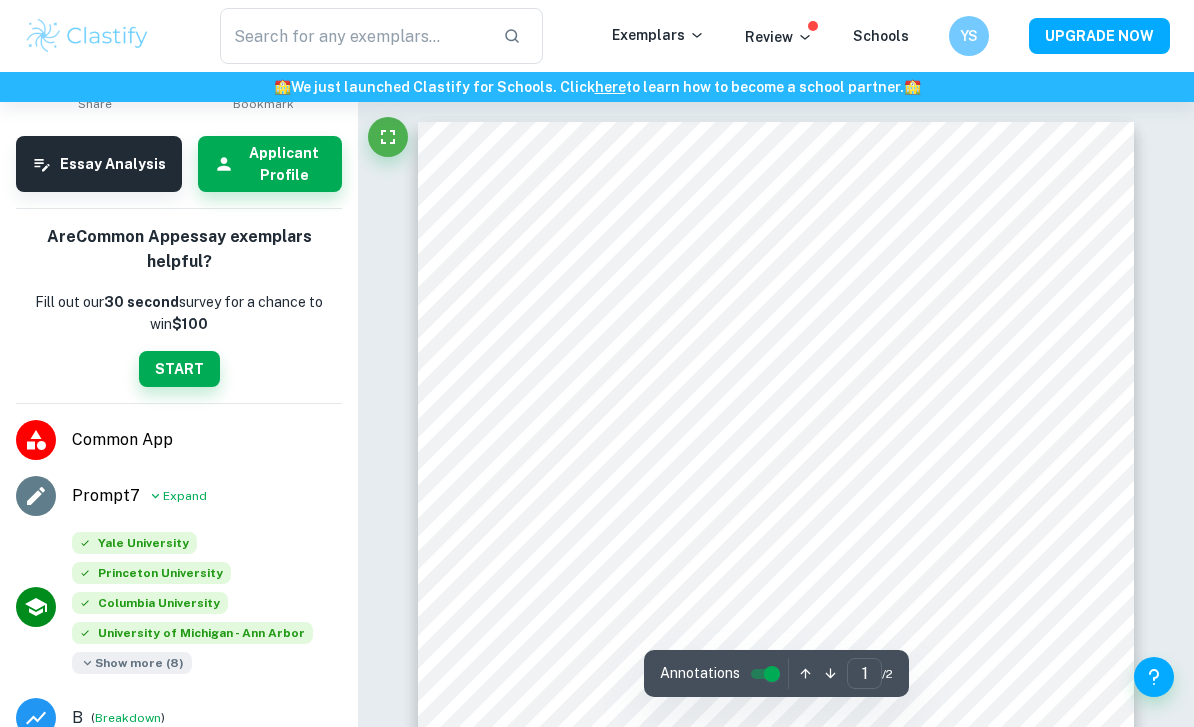 click 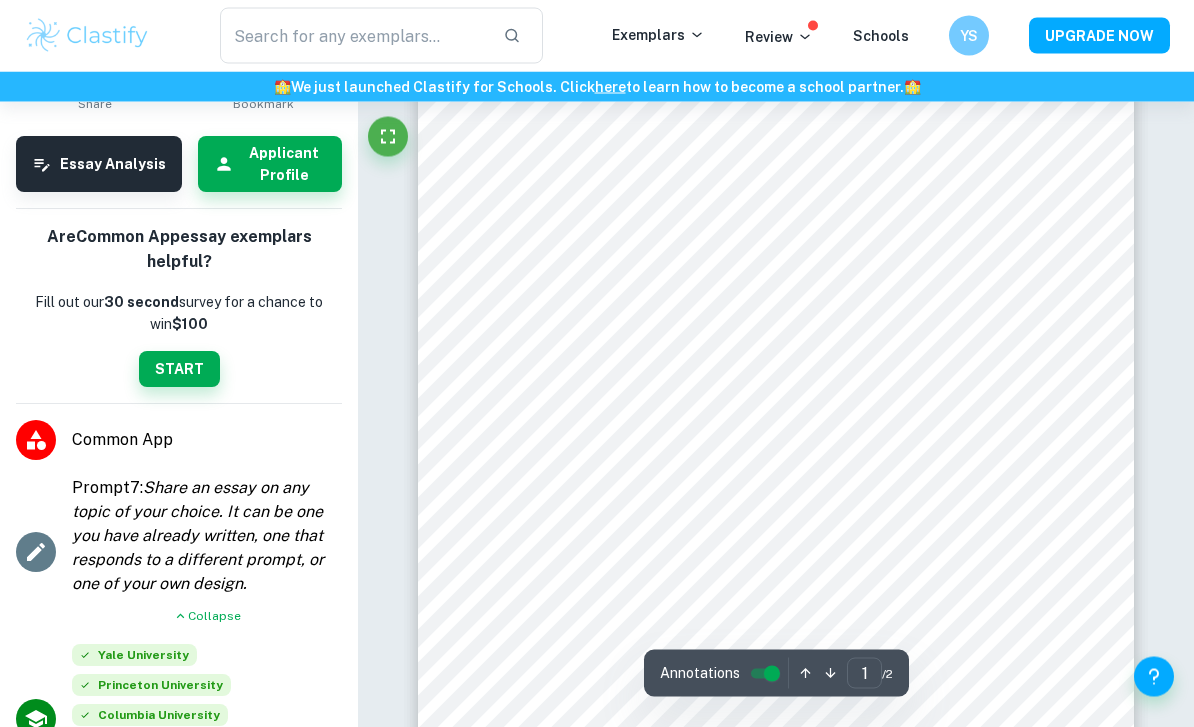 scroll, scrollTop: 53, scrollLeft: 0, axis: vertical 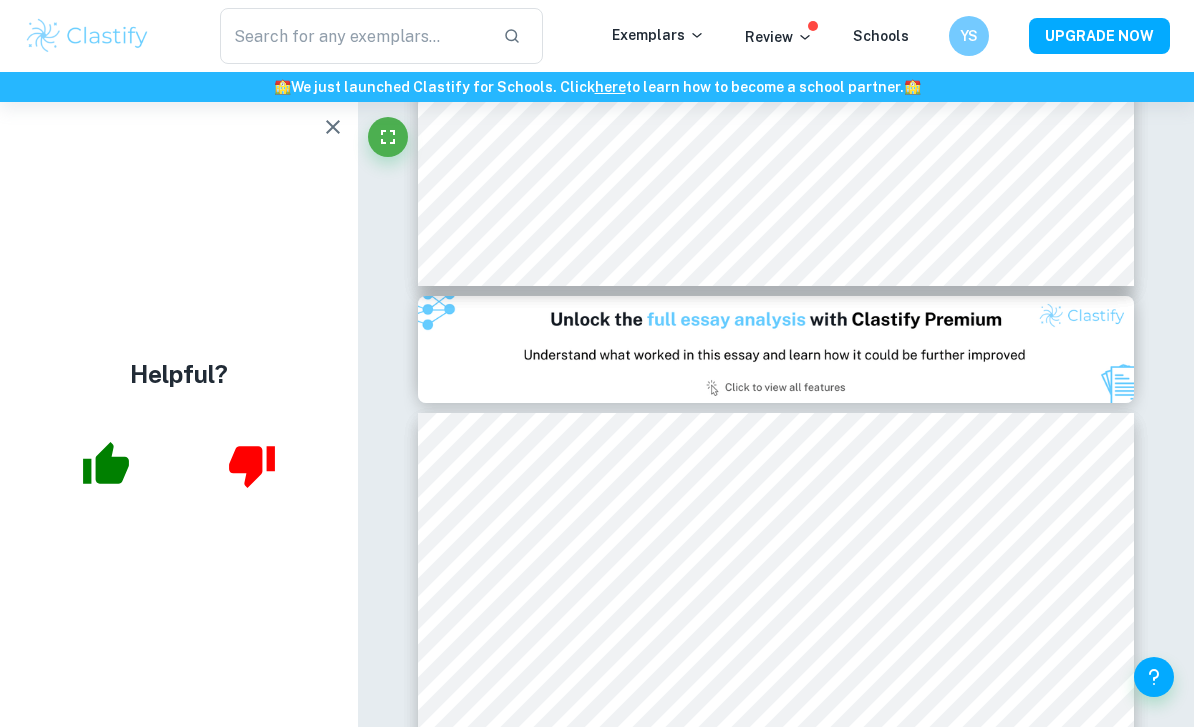 click 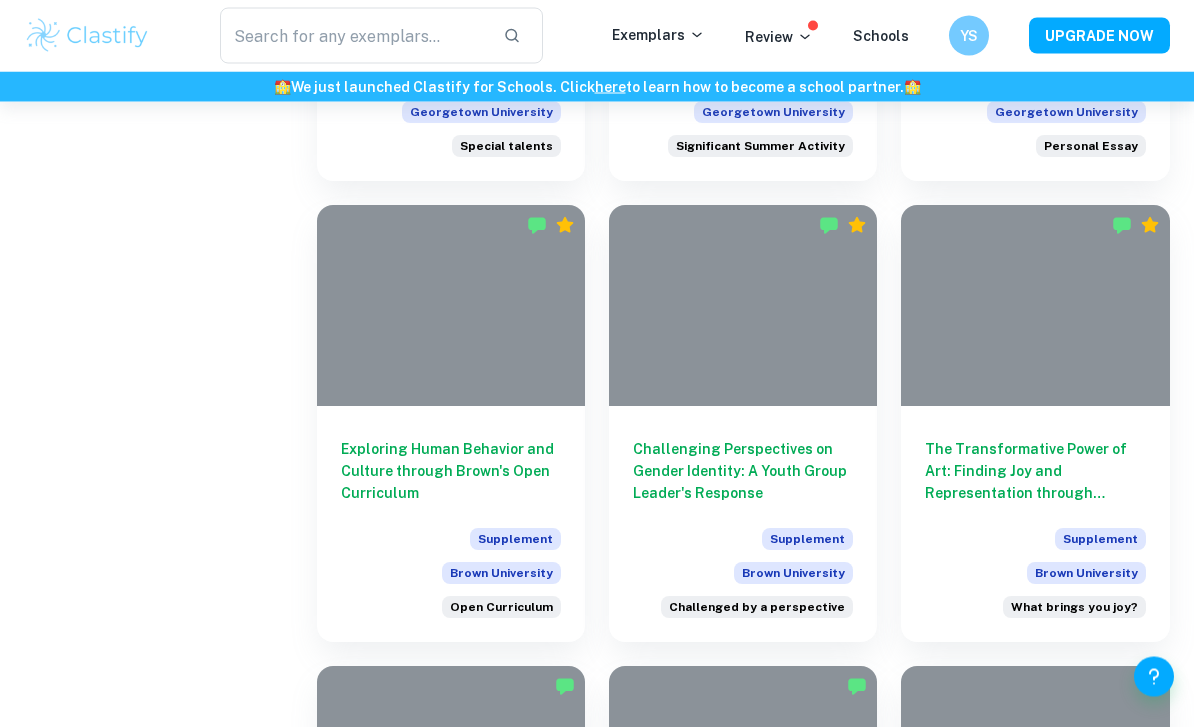 scroll, scrollTop: 3852, scrollLeft: 0, axis: vertical 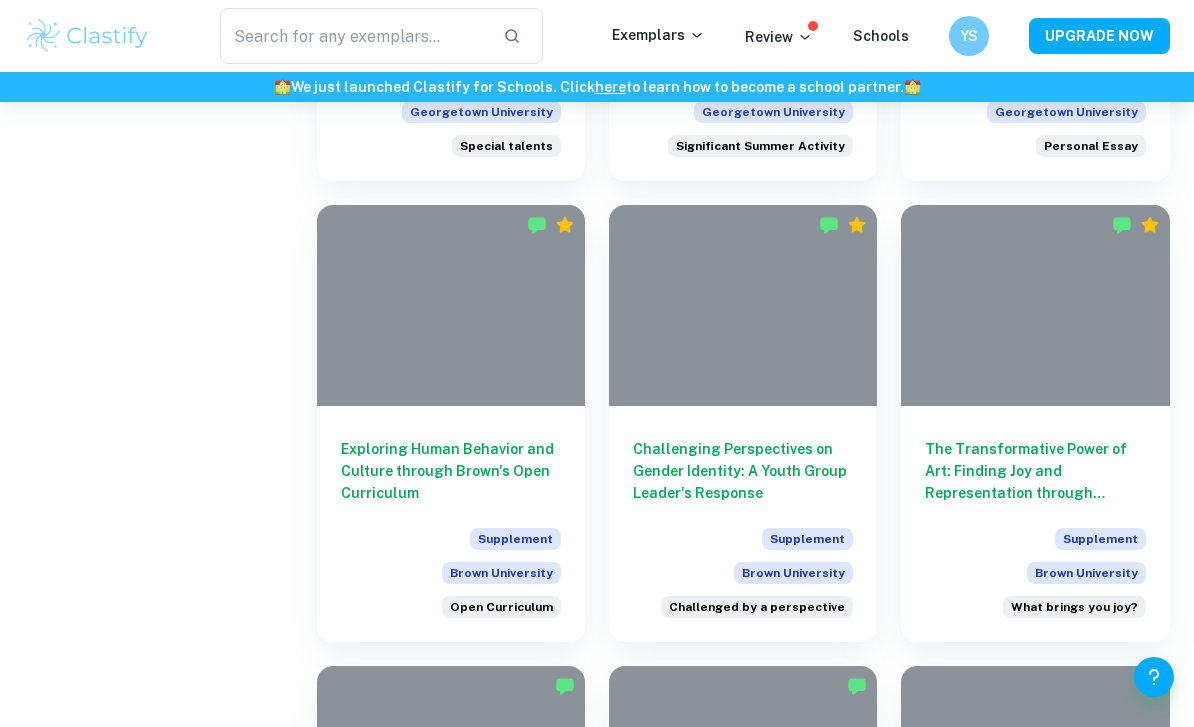 click on "Exploring Human Behavior and Culture through Brown's Open Curriculum" at bounding box center [451, 471] 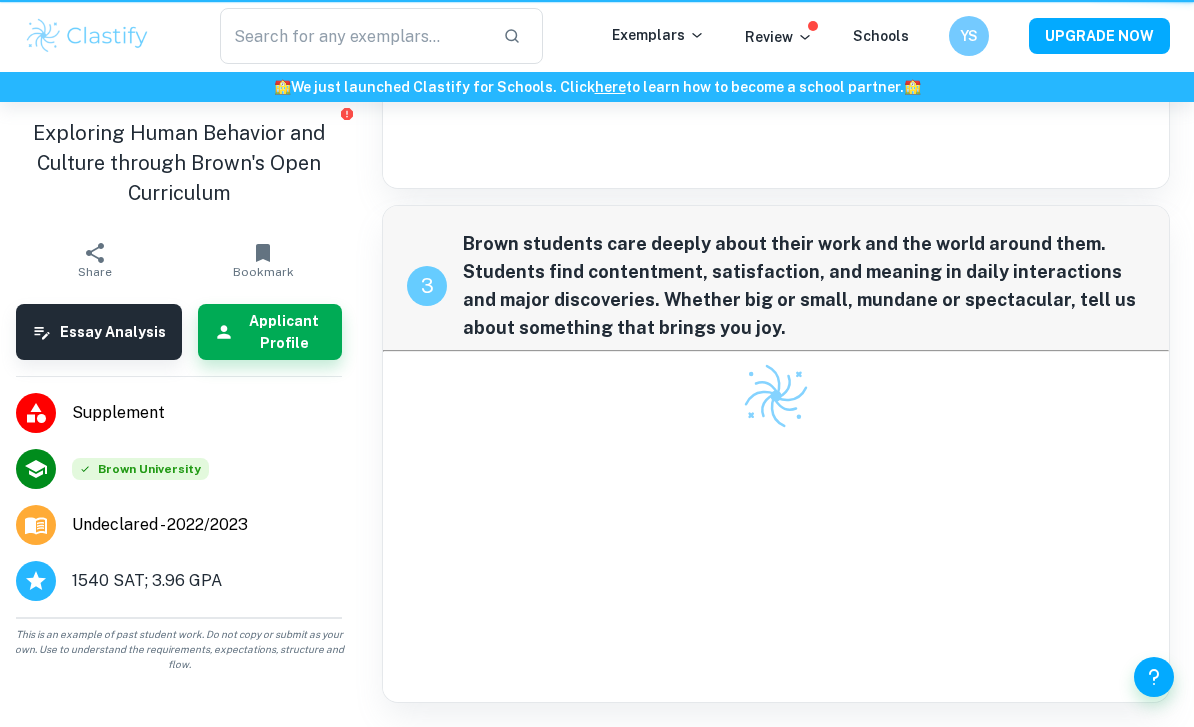 scroll, scrollTop: 0, scrollLeft: 0, axis: both 